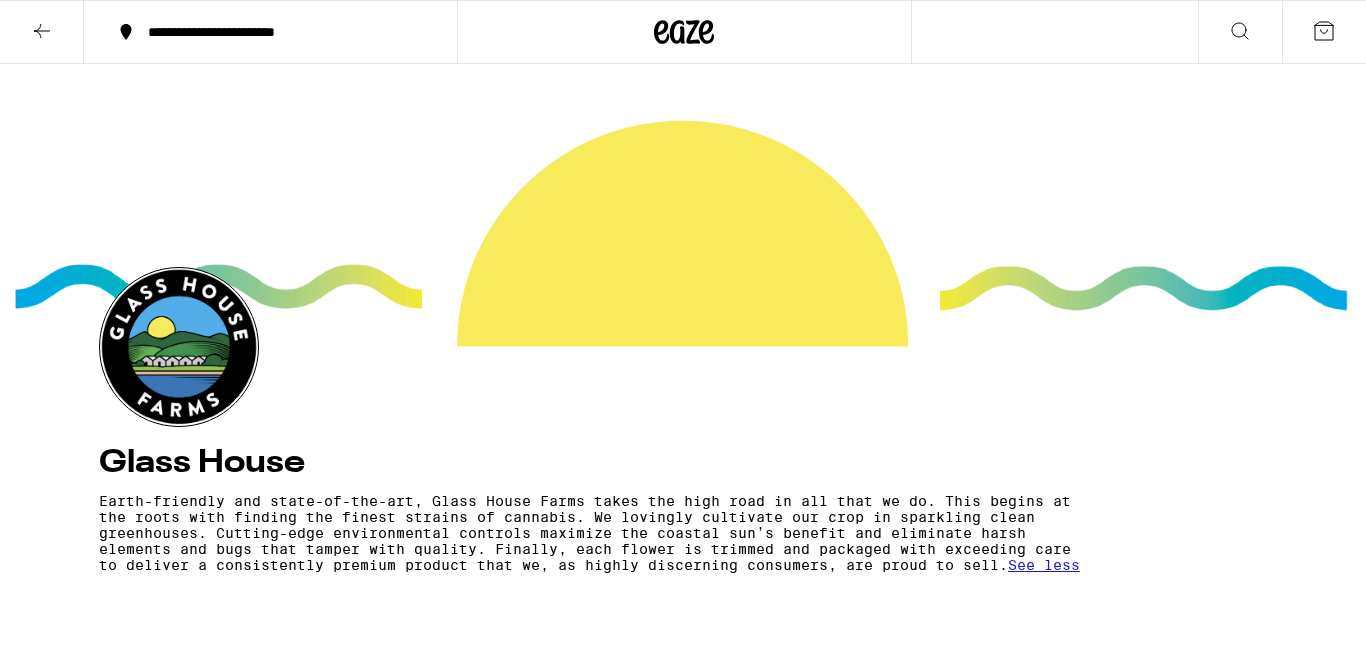 scroll, scrollTop: 0, scrollLeft: 0, axis: both 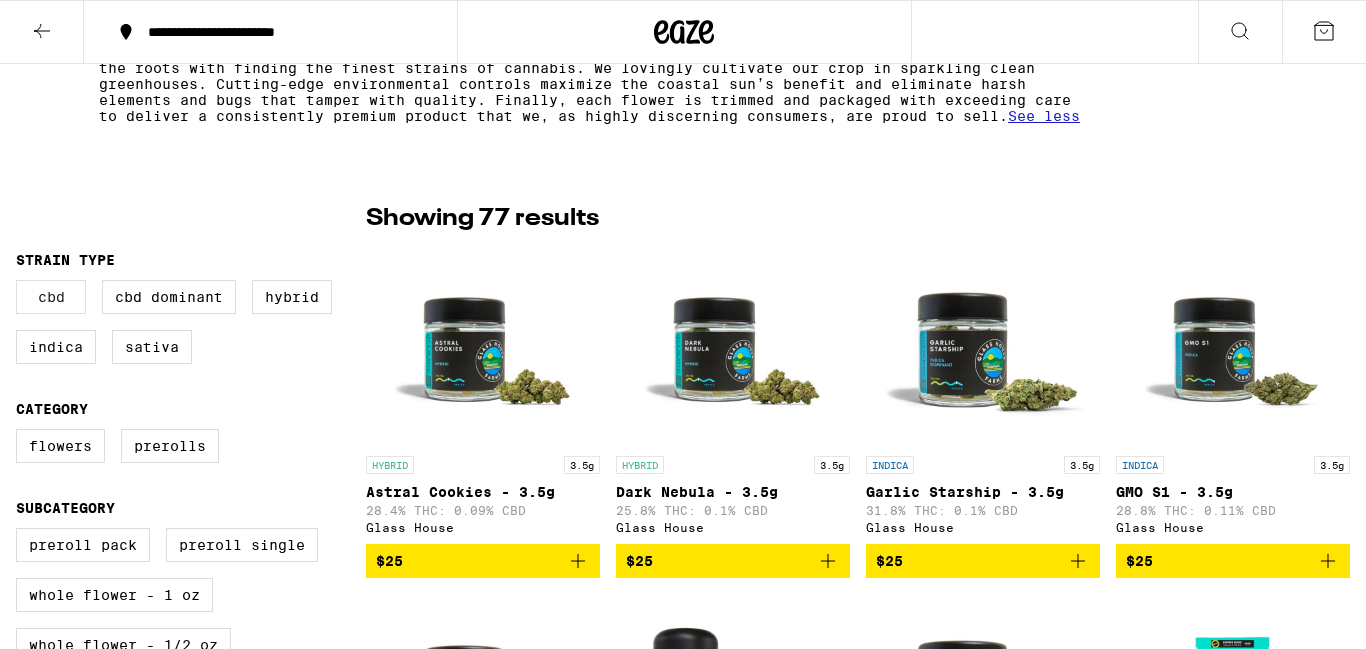 click on "CBD" at bounding box center (51, 297) 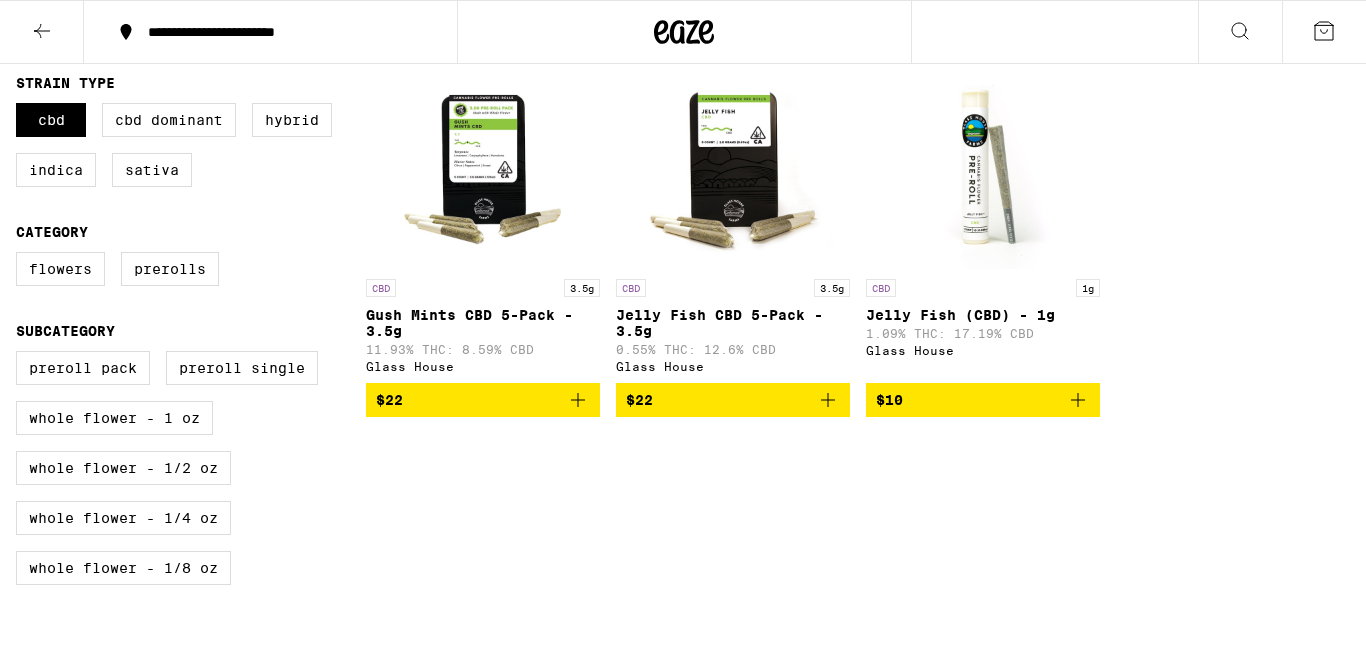 scroll, scrollTop: 607, scrollLeft: 0, axis: vertical 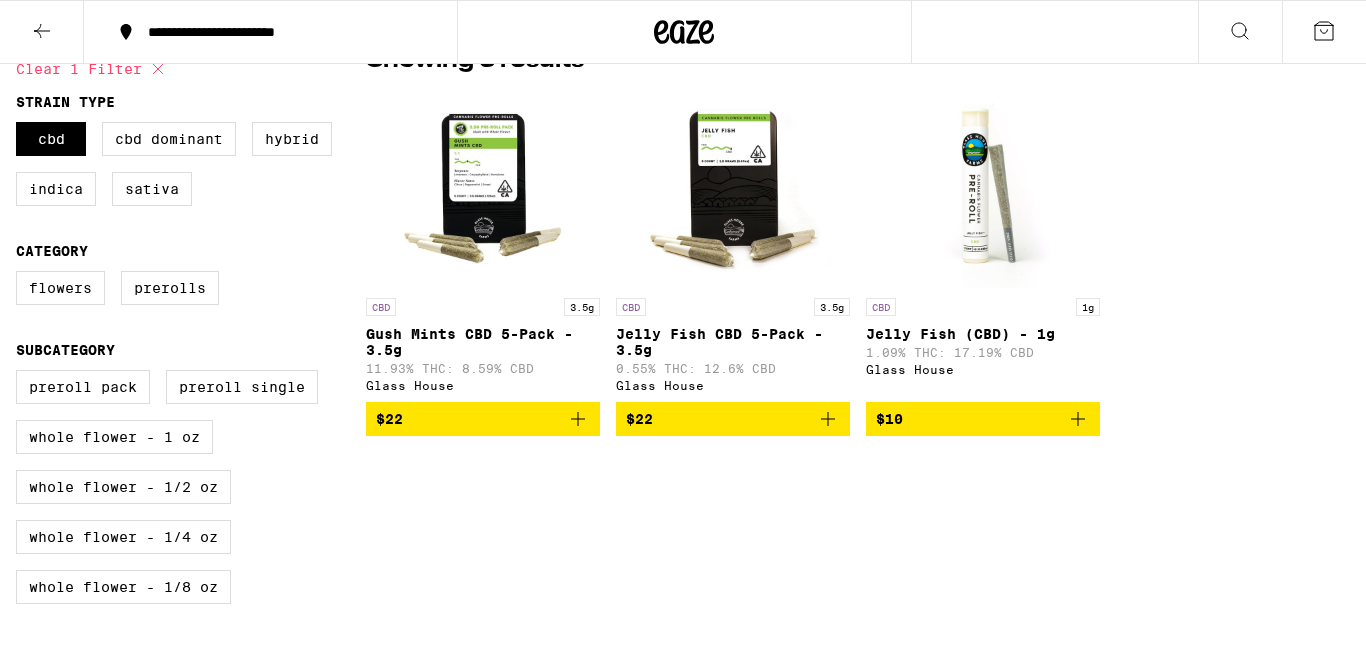 click on "Jelly Fish (CBD) - 1g" at bounding box center (983, 334) 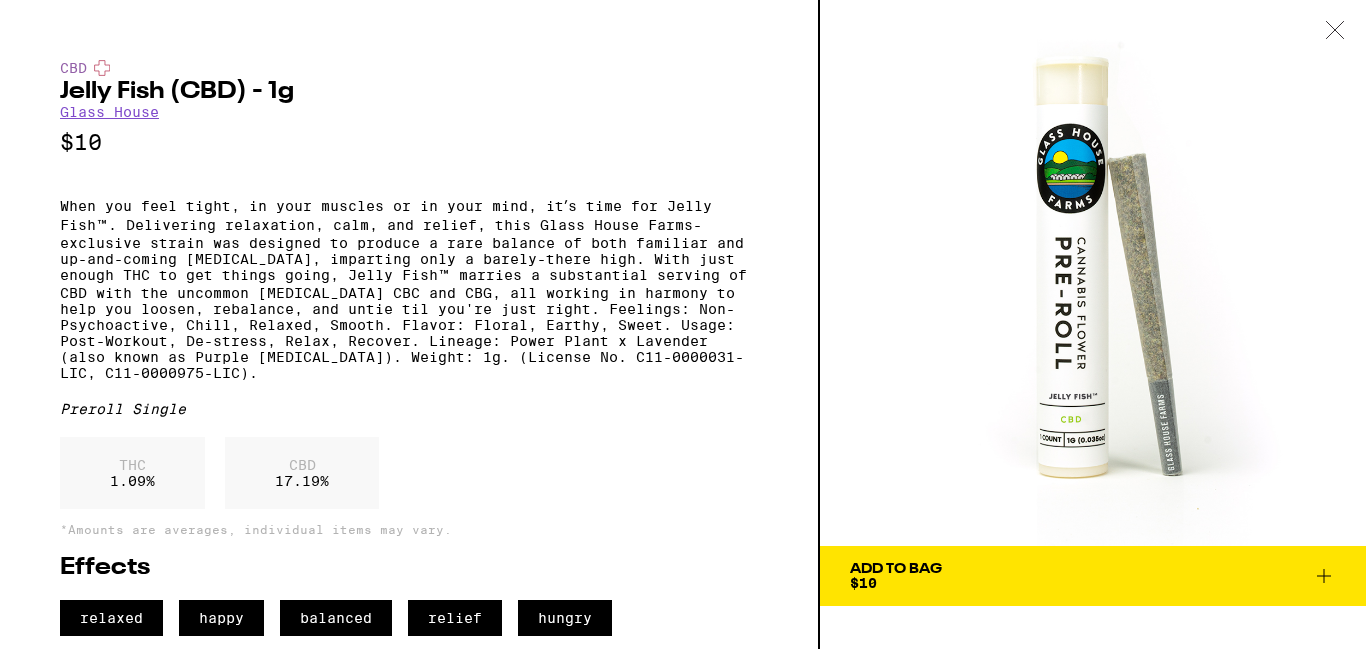 click 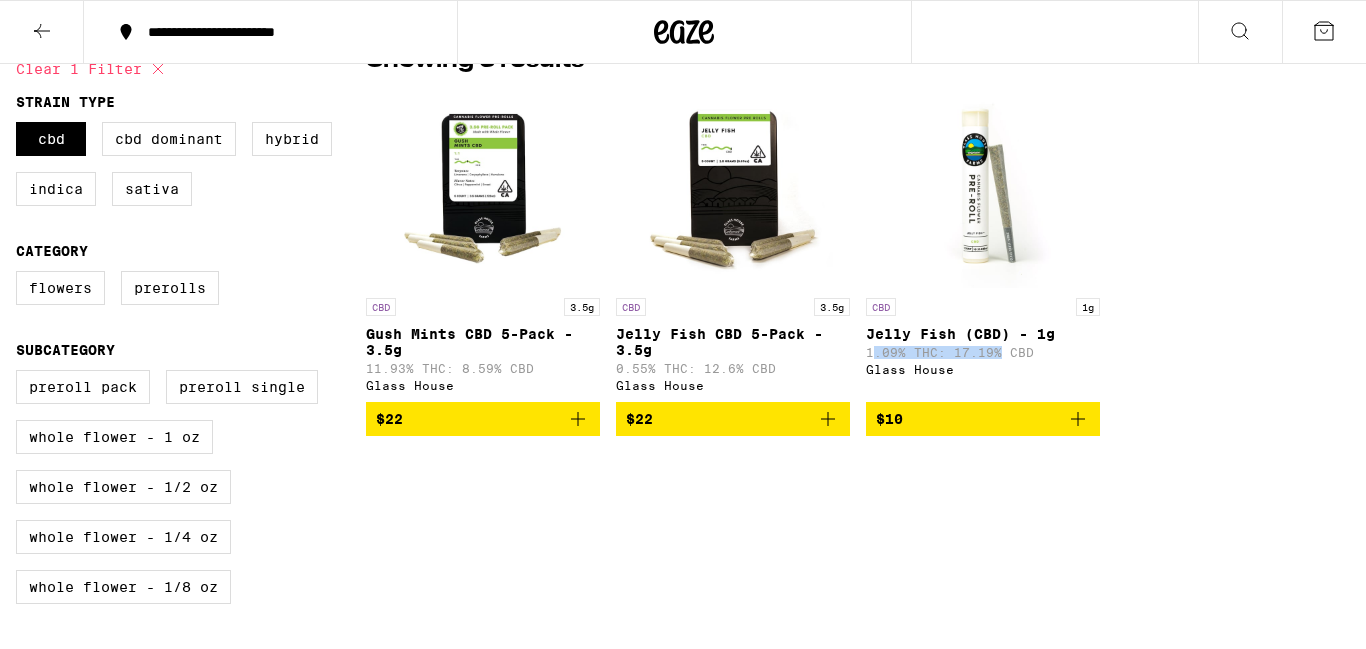 click on "1.09% THC: 17.19% CBD" at bounding box center (983, 352) 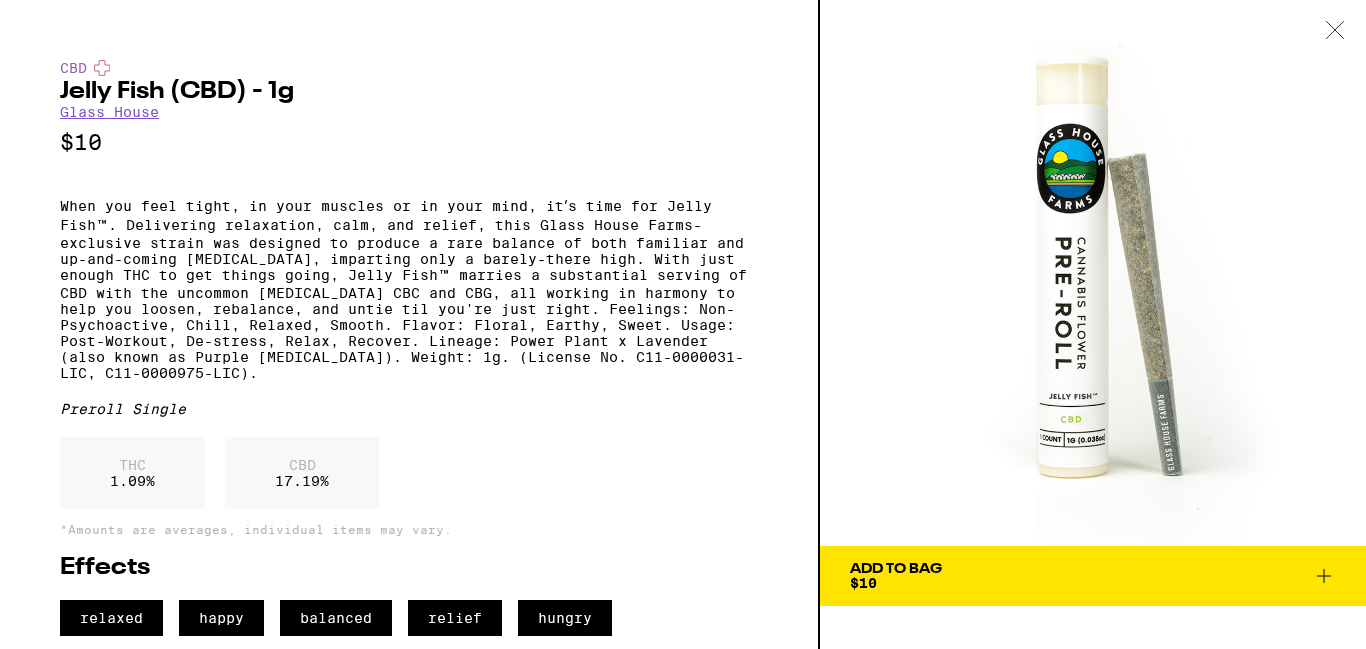 drag, startPoint x: 1364, startPoint y: 612, endPoint x: 1362, endPoint y: 623, distance: 11.18034 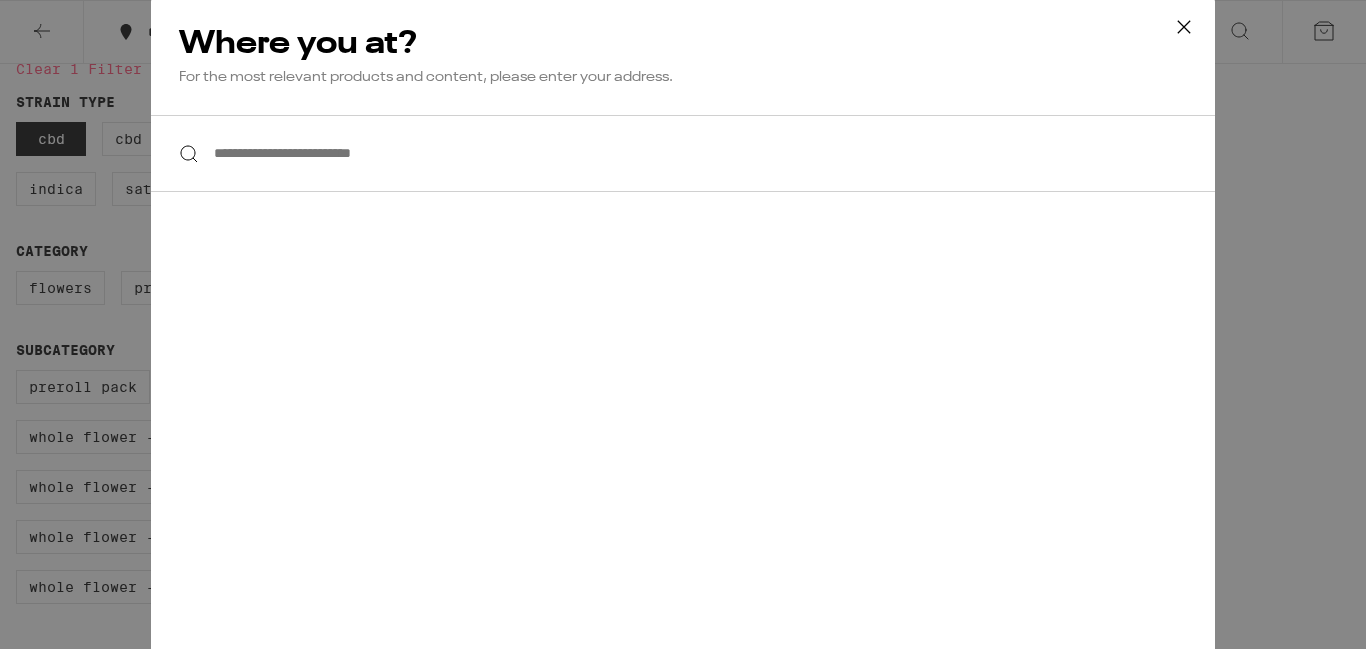 click 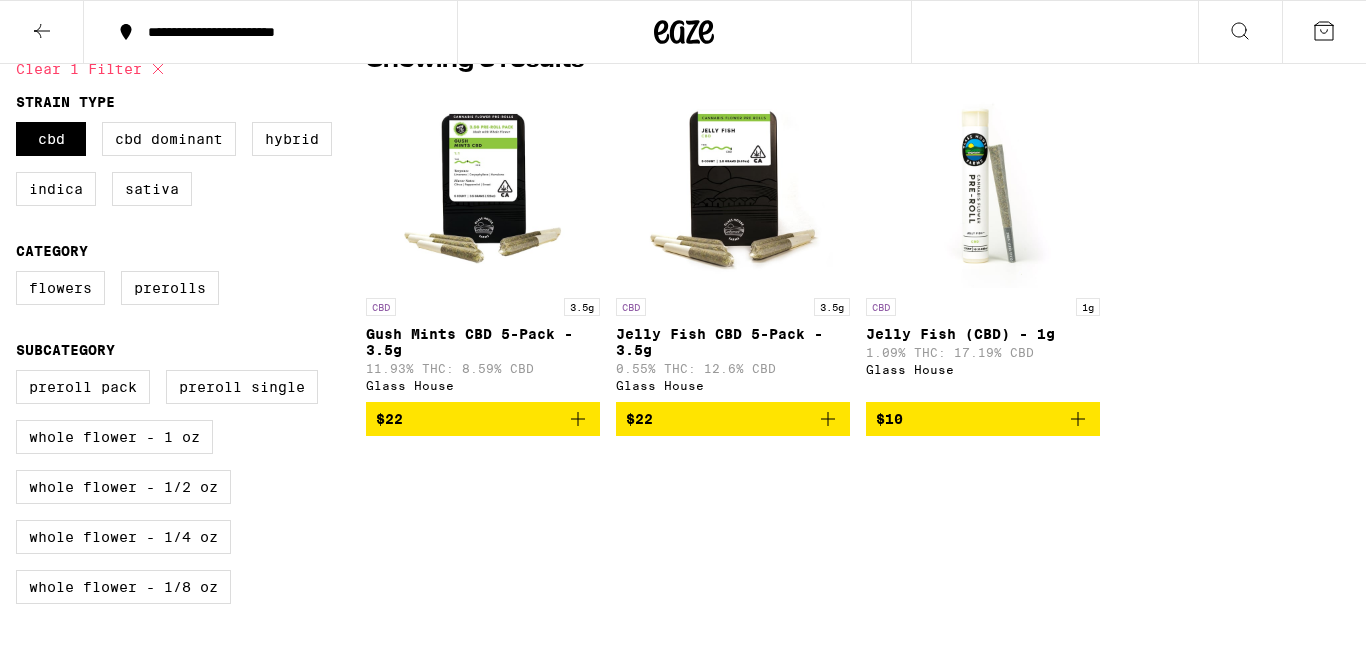 click on "**********" at bounding box center (683, 32) 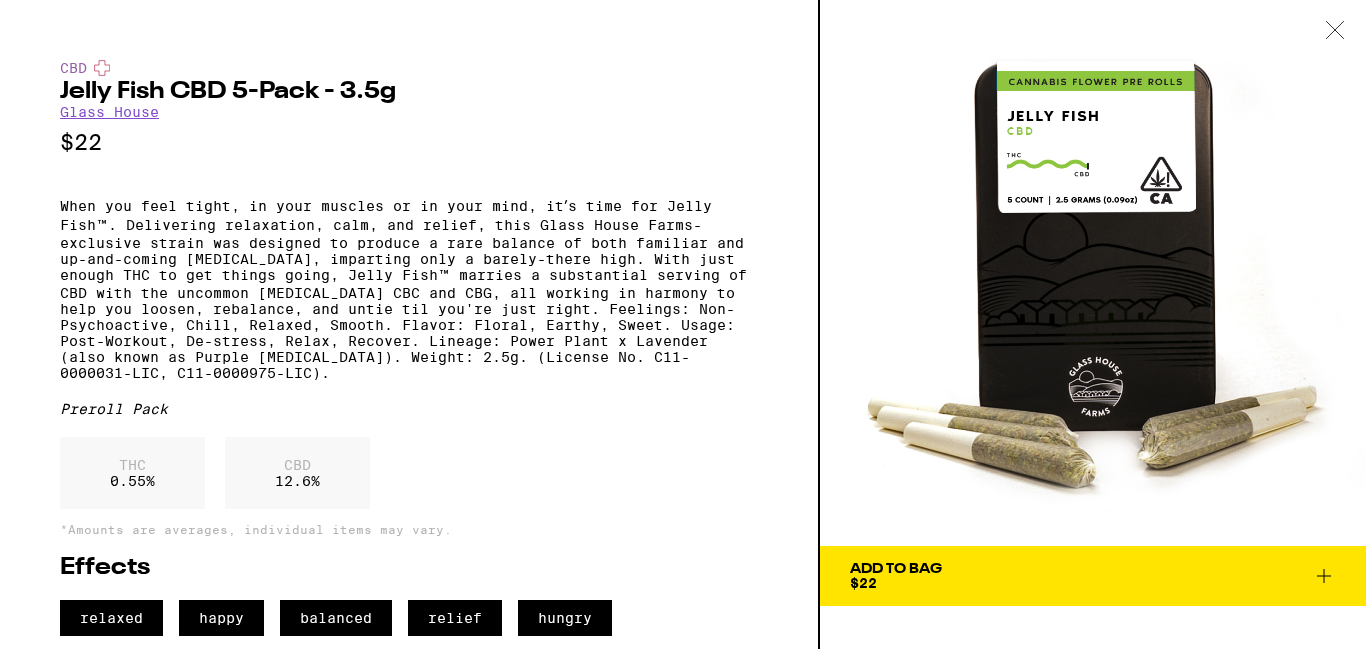 drag, startPoint x: 1365, startPoint y: 8, endPoint x: 1352, endPoint y: 466, distance: 458.18445 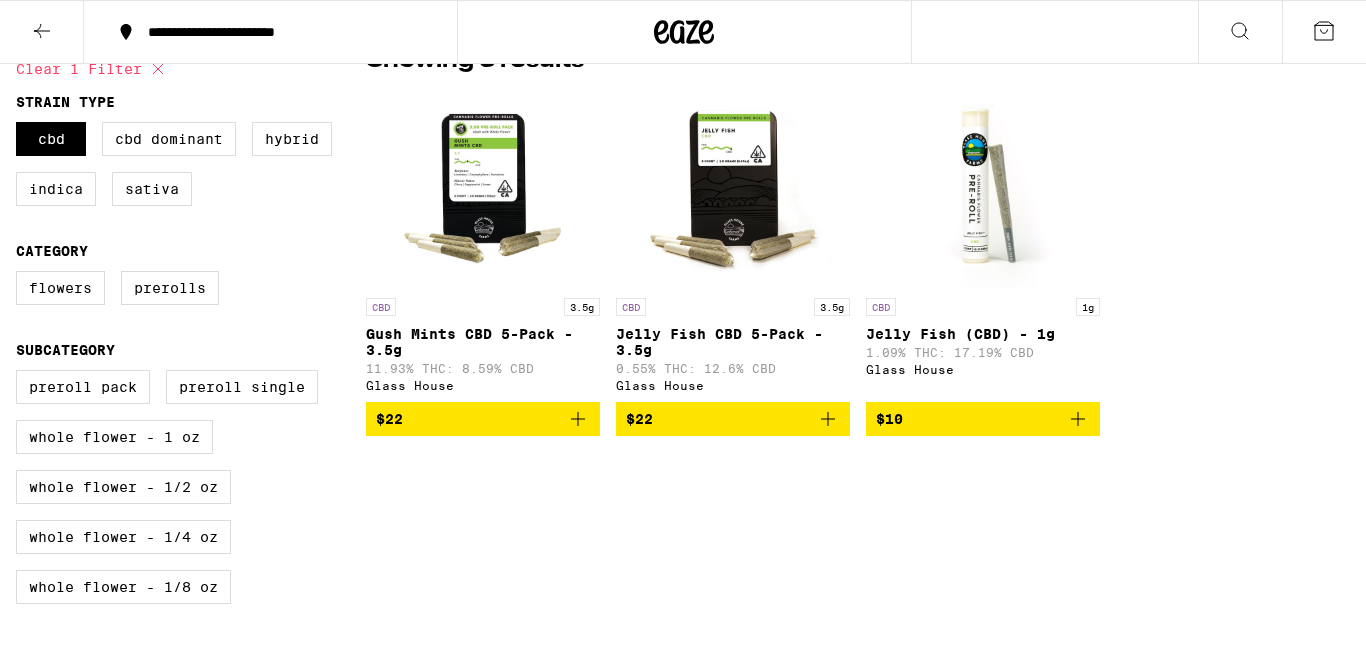 click on "Gush Mints CBD 5-Pack - 3.5g" at bounding box center [483, 342] 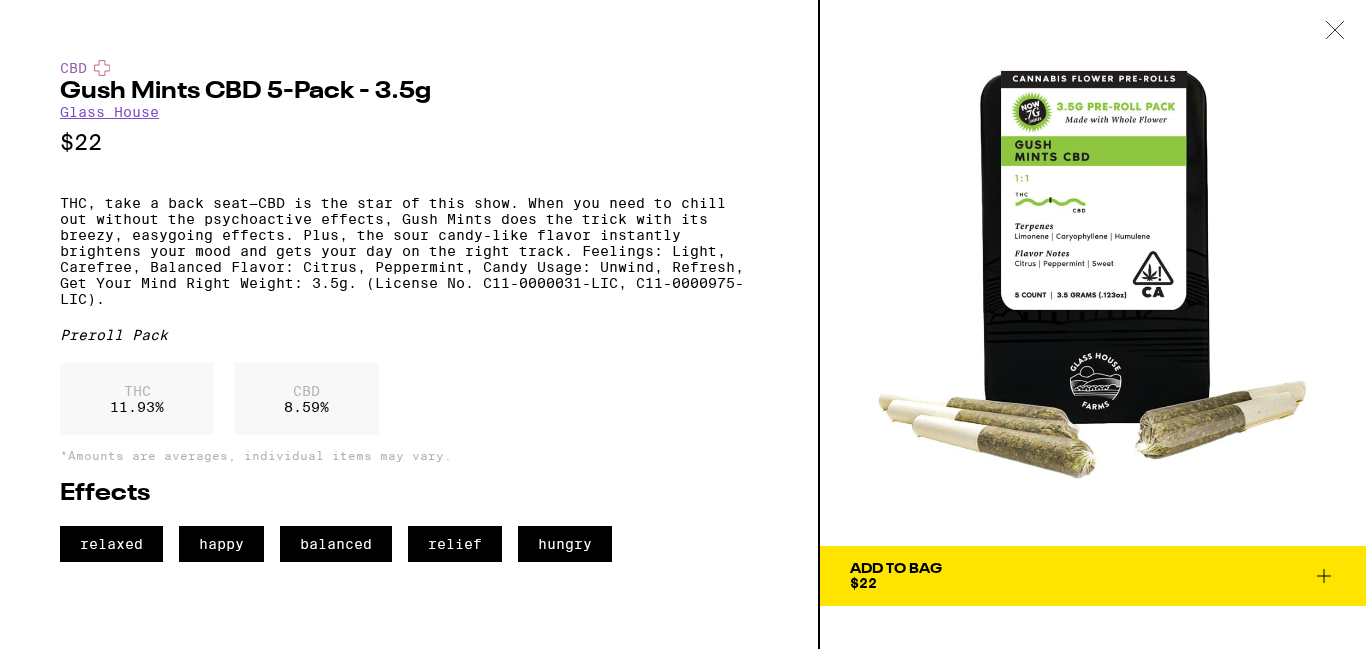 click on "relaxed" at bounding box center (111, 544) 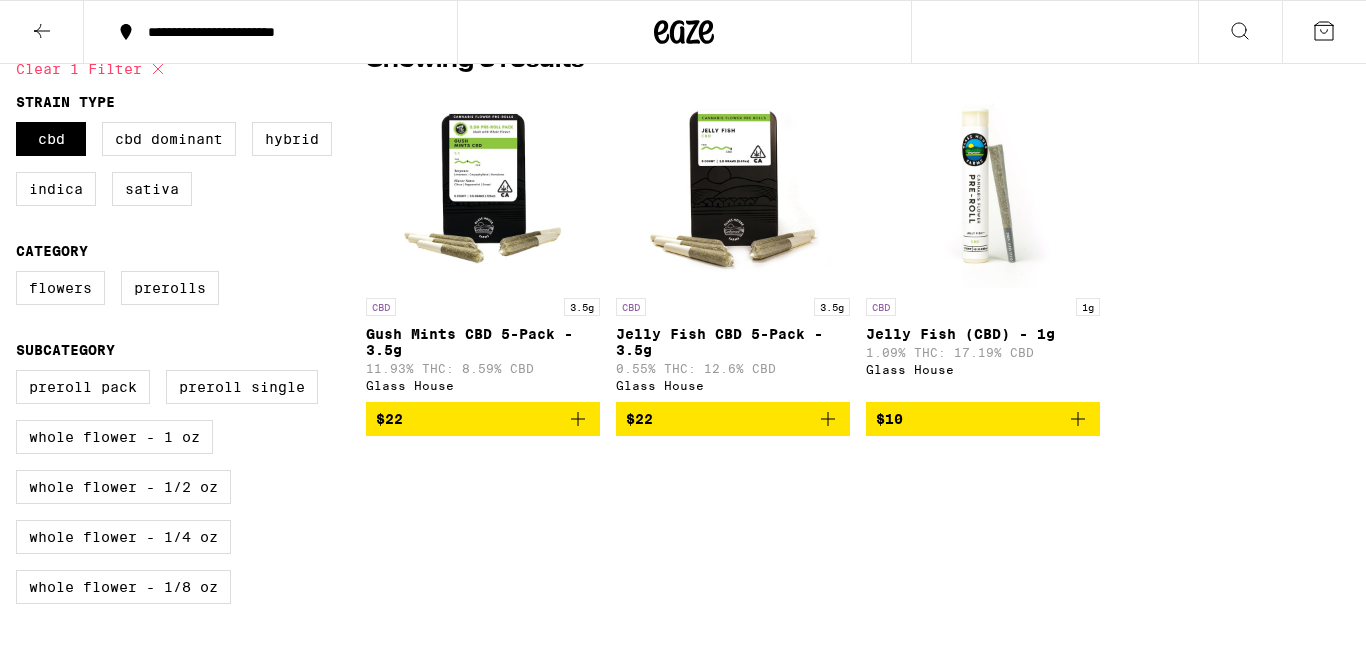 click at bounding box center (42, 32) 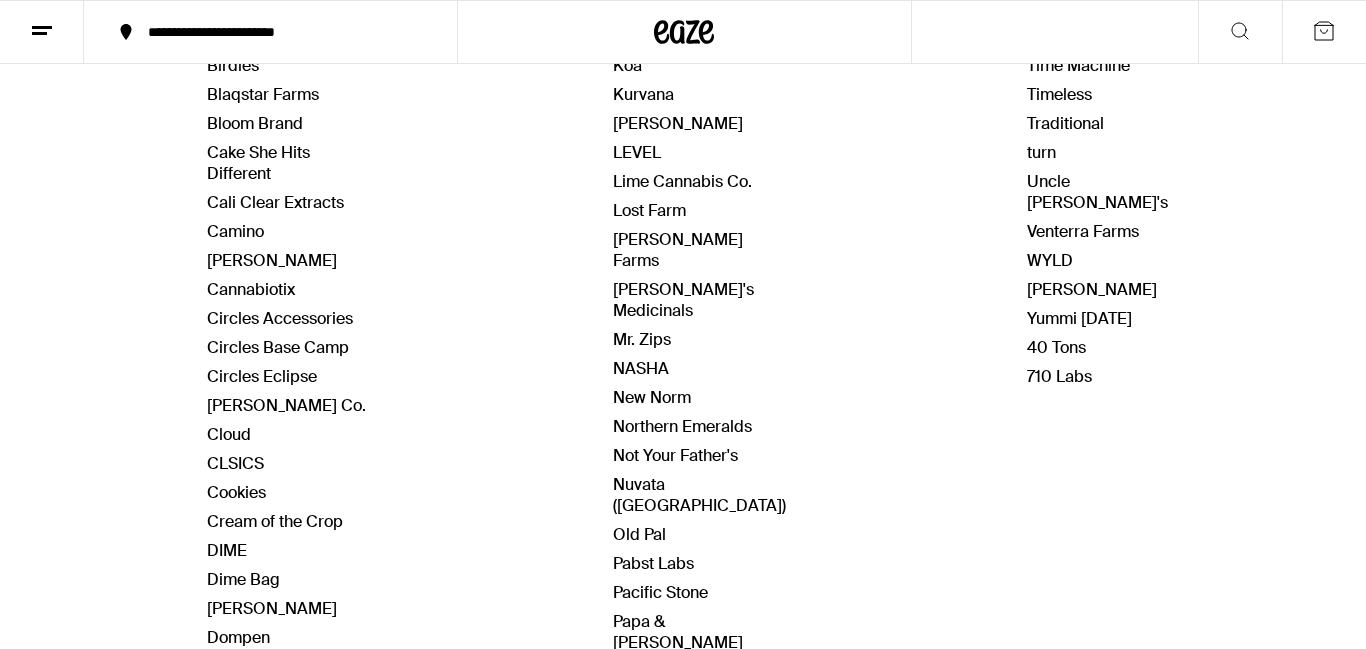 scroll, scrollTop: 0, scrollLeft: 0, axis: both 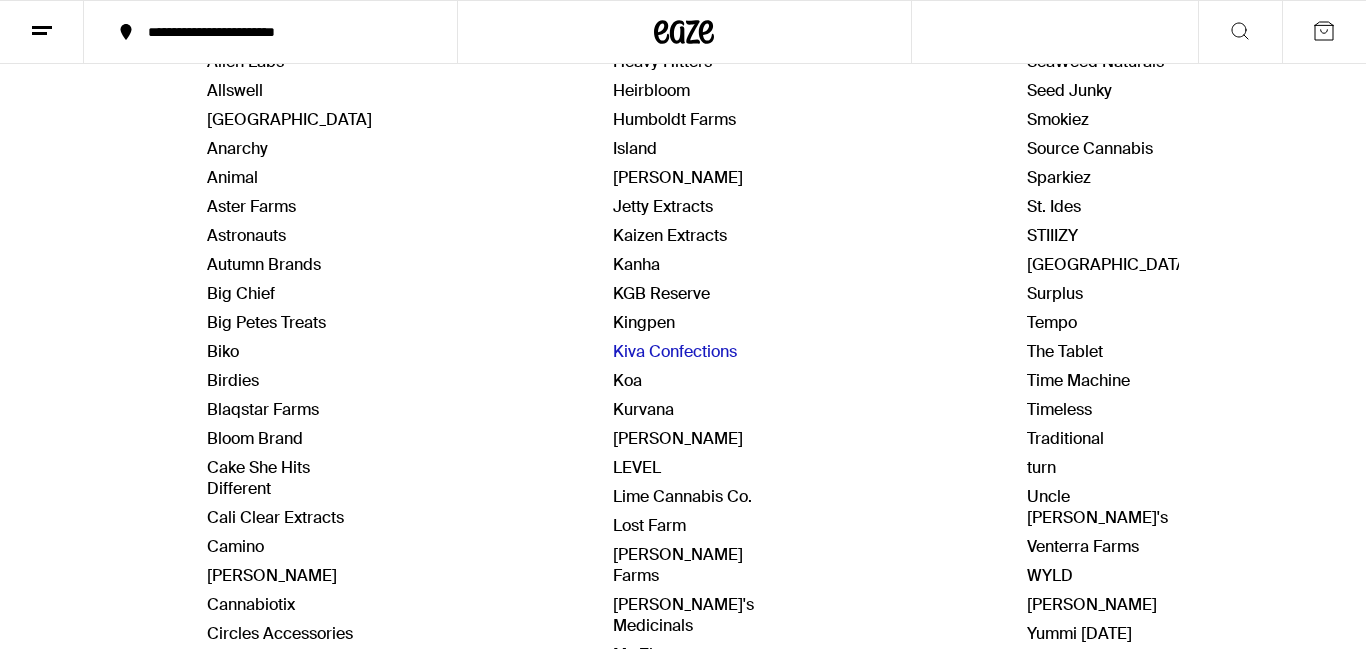 click on "Kiva Confections" at bounding box center (675, 351) 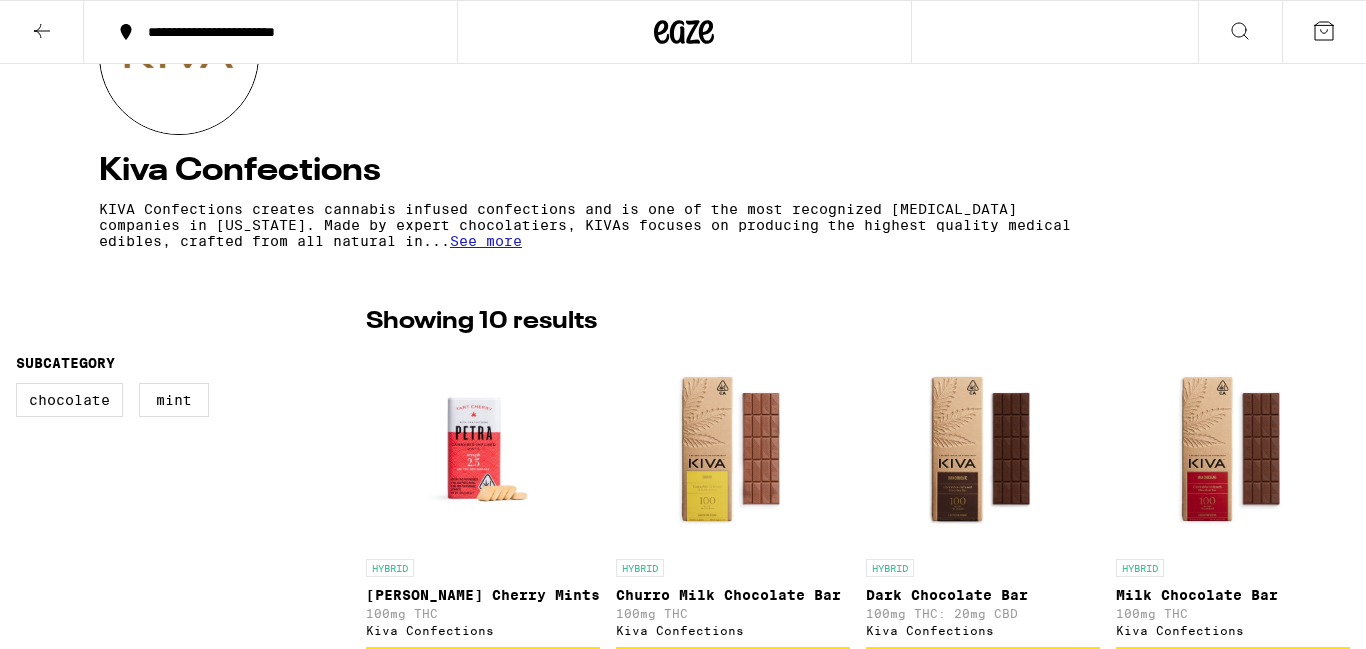 scroll, scrollTop: 0, scrollLeft: 0, axis: both 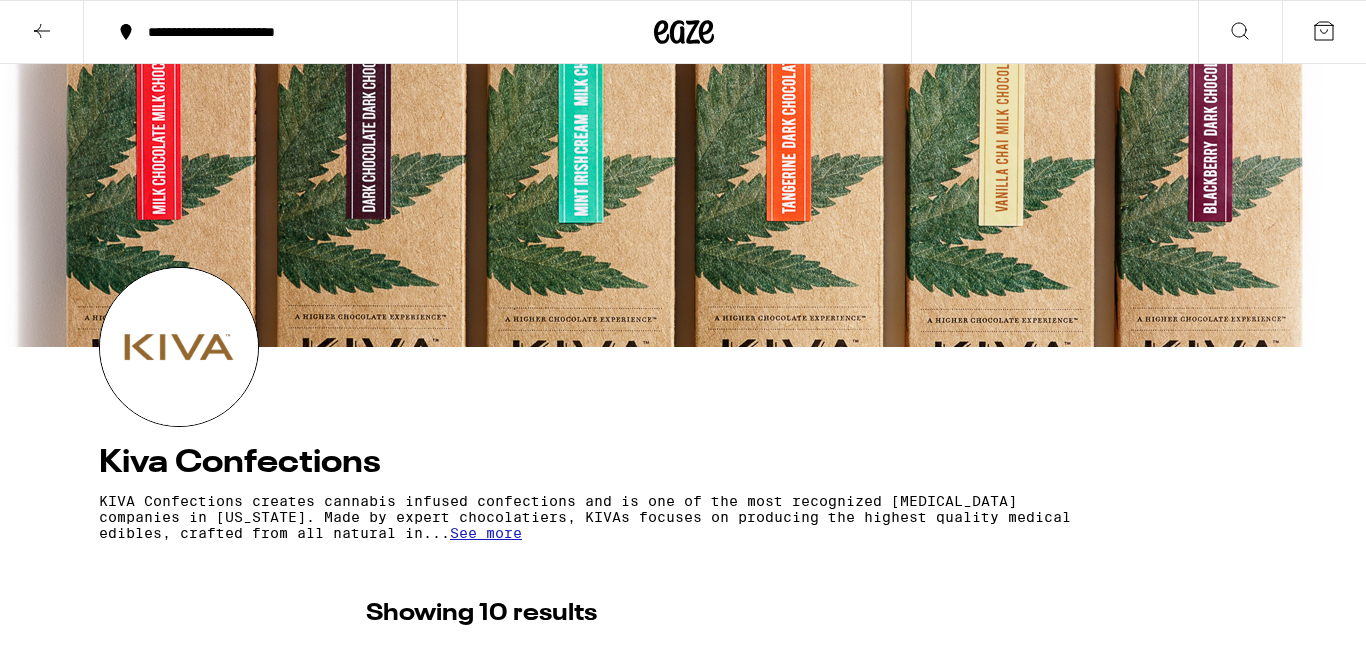 click on "Kiva Confections KIVA Confections creates cannabis infused confections and is one of the most recognized [MEDICAL_DATA] companies in [US_STATE]. Made by expert chocolatiers, KIVAs focuses on producing the highest quality medical edibles, crafted from all natural in... See more" at bounding box center (683, 407) 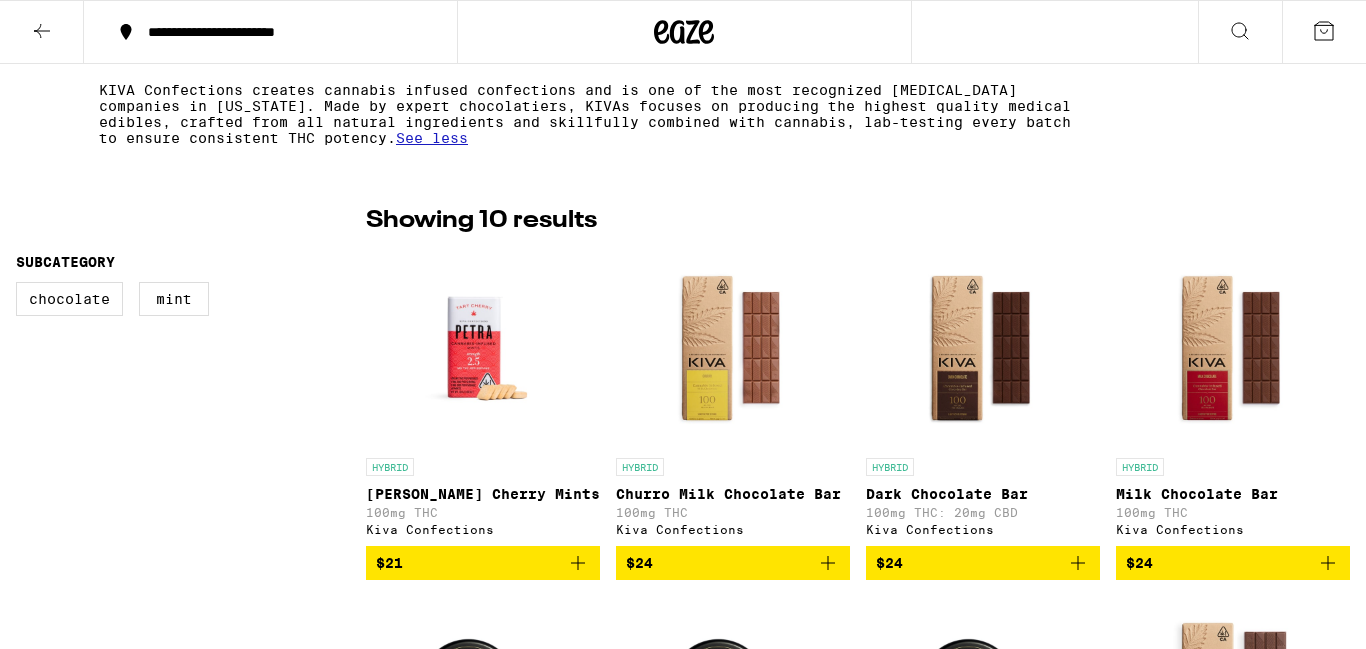 scroll, scrollTop: 430, scrollLeft: 0, axis: vertical 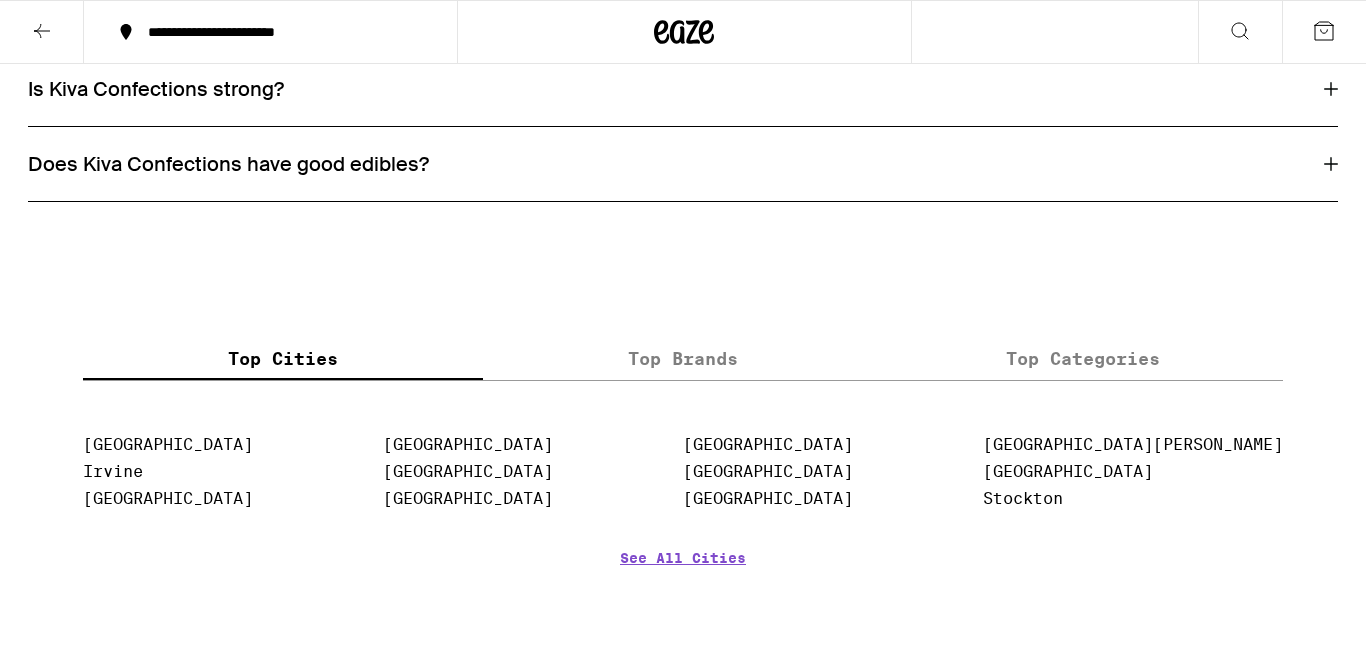 click 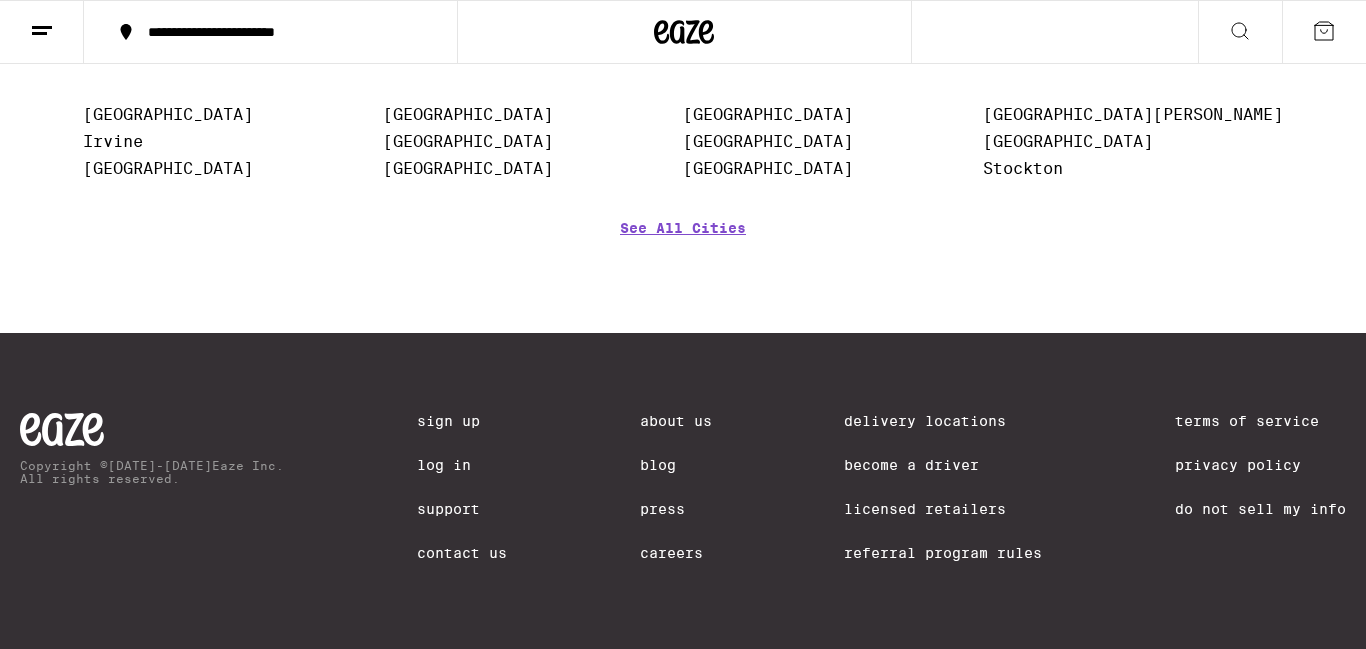 scroll, scrollTop: 0, scrollLeft: 0, axis: both 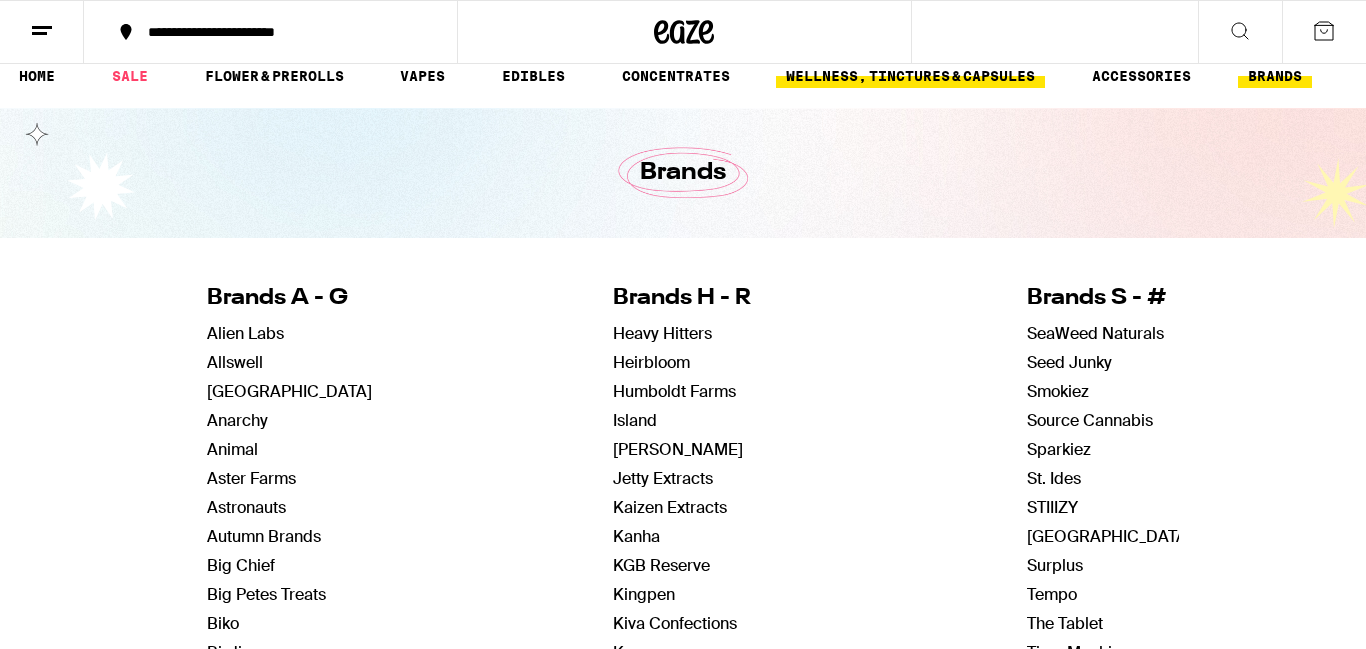 click on "WELLNESS, TINCTURES & CAPSULES" at bounding box center [910, 76] 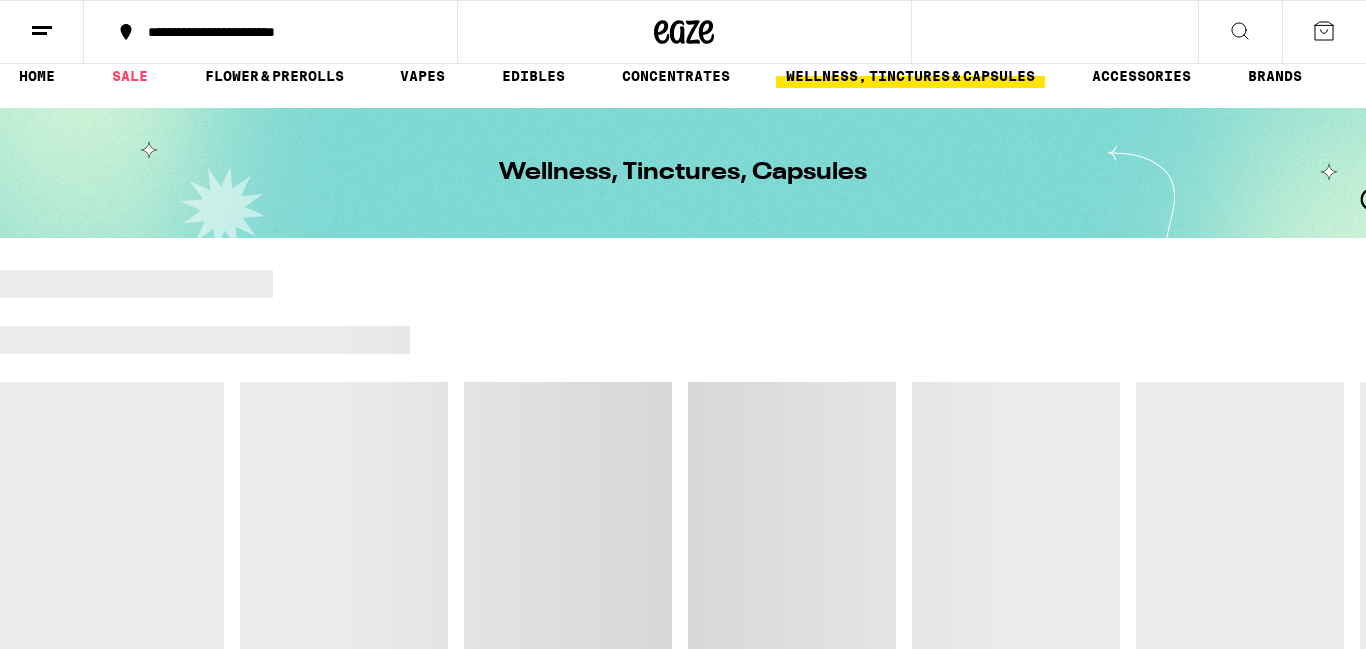 scroll, scrollTop: 0, scrollLeft: 0, axis: both 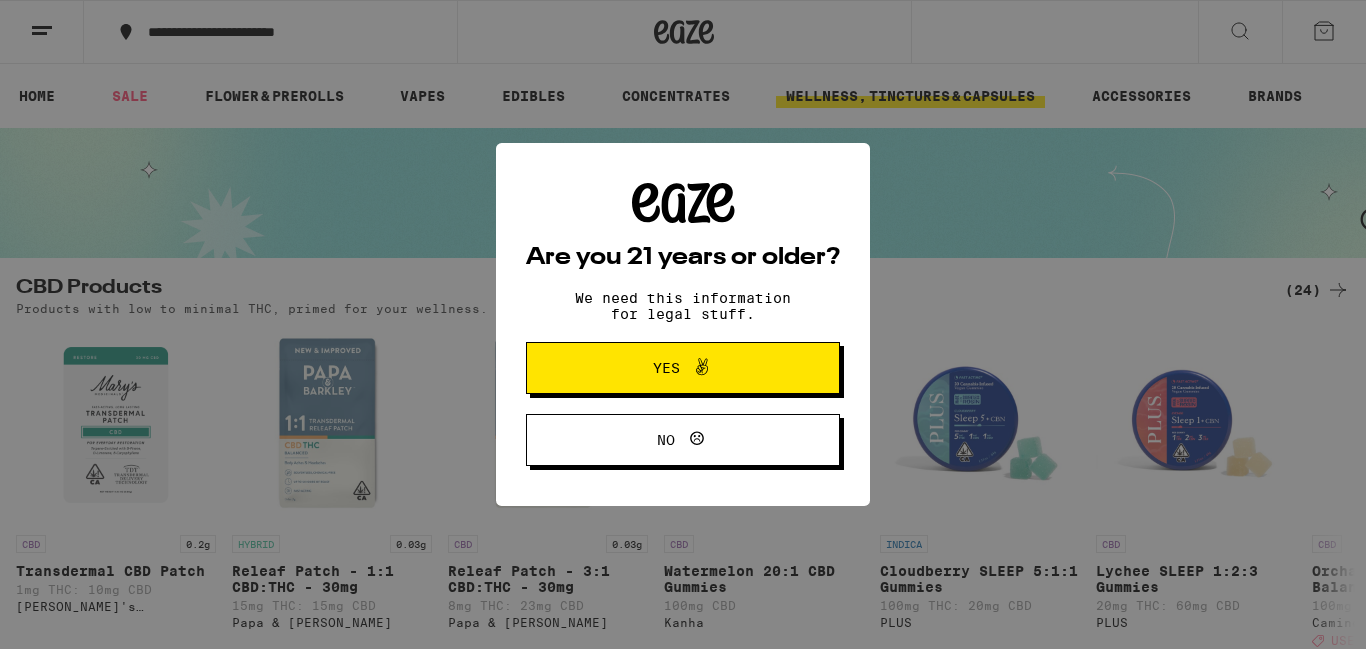 click on "Yes" at bounding box center (666, 368) 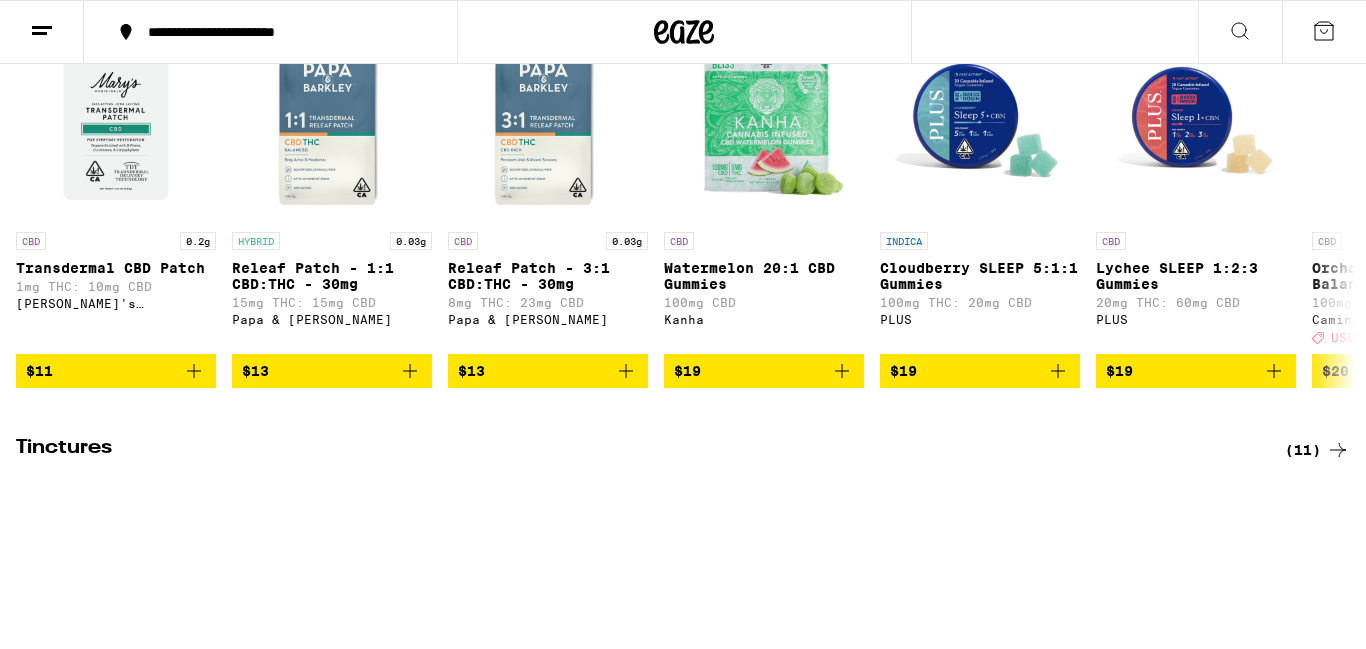 scroll, scrollTop: 307, scrollLeft: 0, axis: vertical 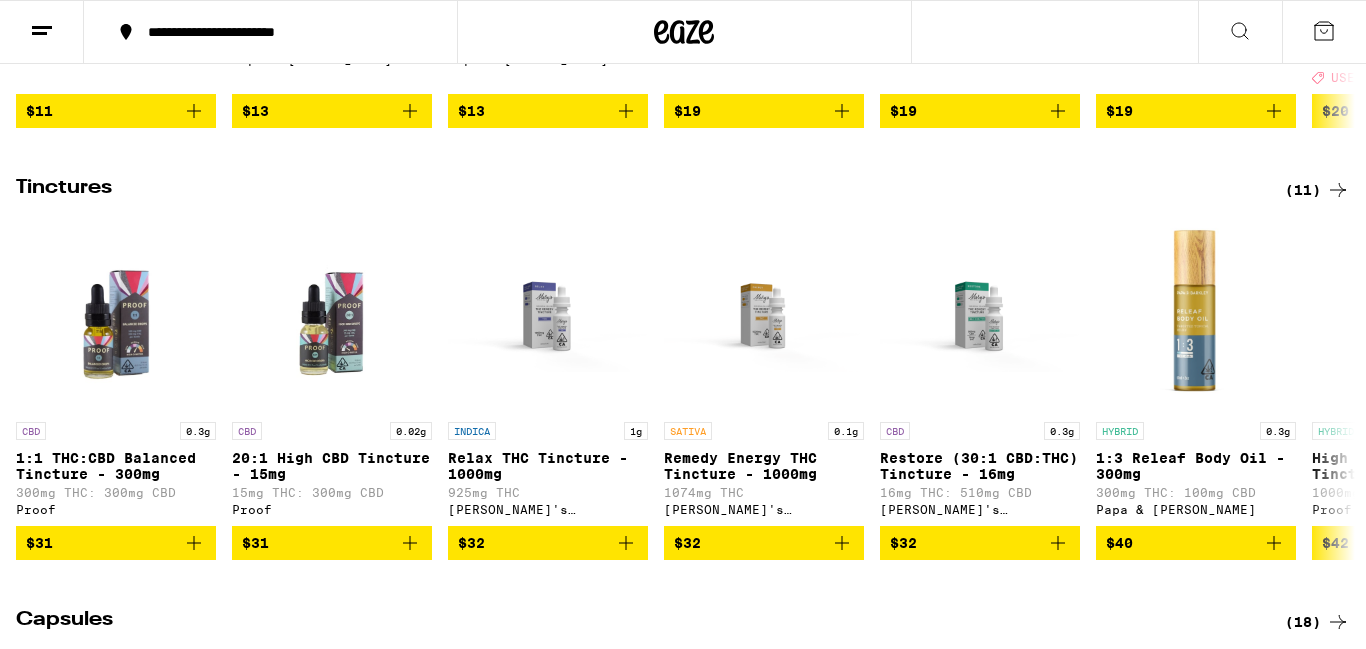 click 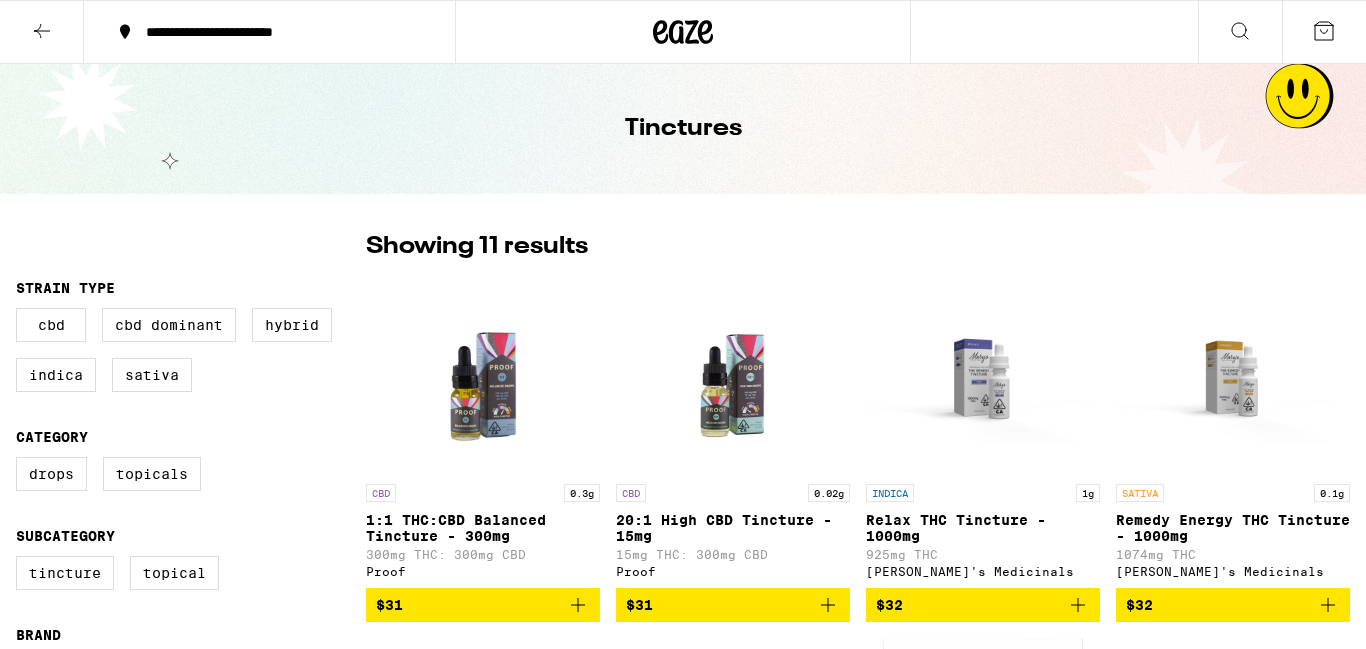 click on "**********" at bounding box center [683, 1034] 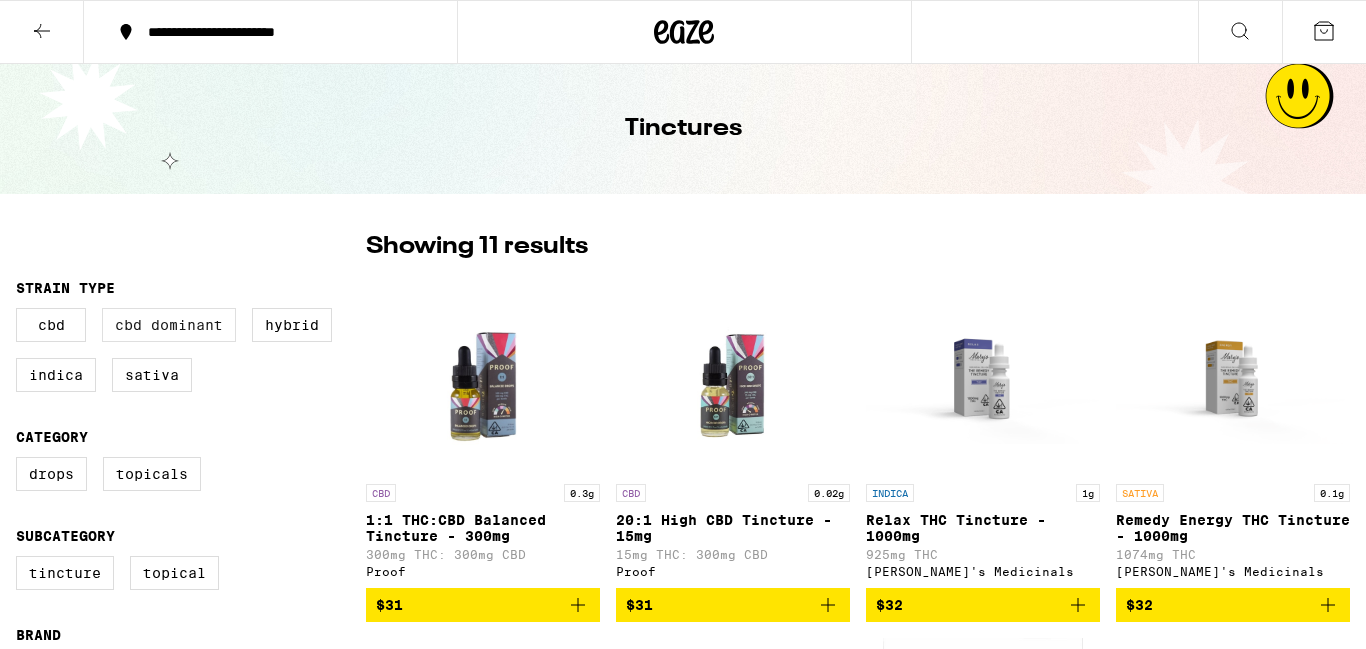 click on "CBD Dominant" at bounding box center (169, 325) 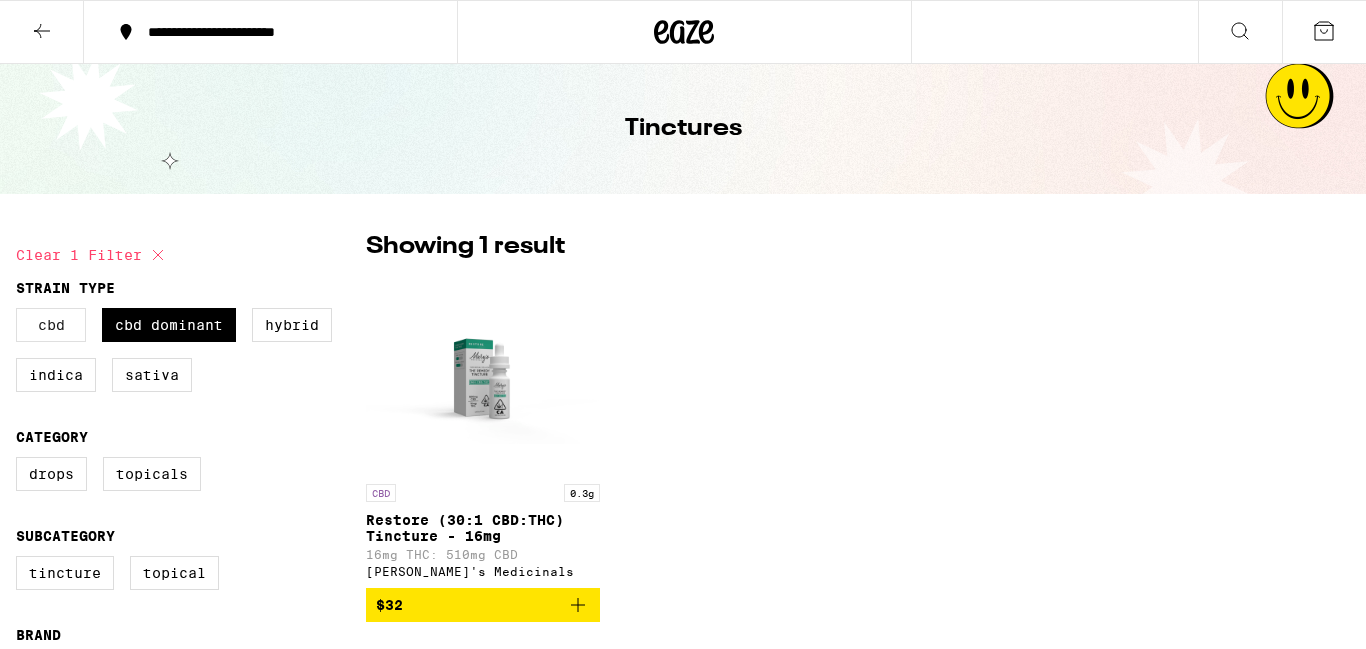 click on "CBD" at bounding box center (51, 325) 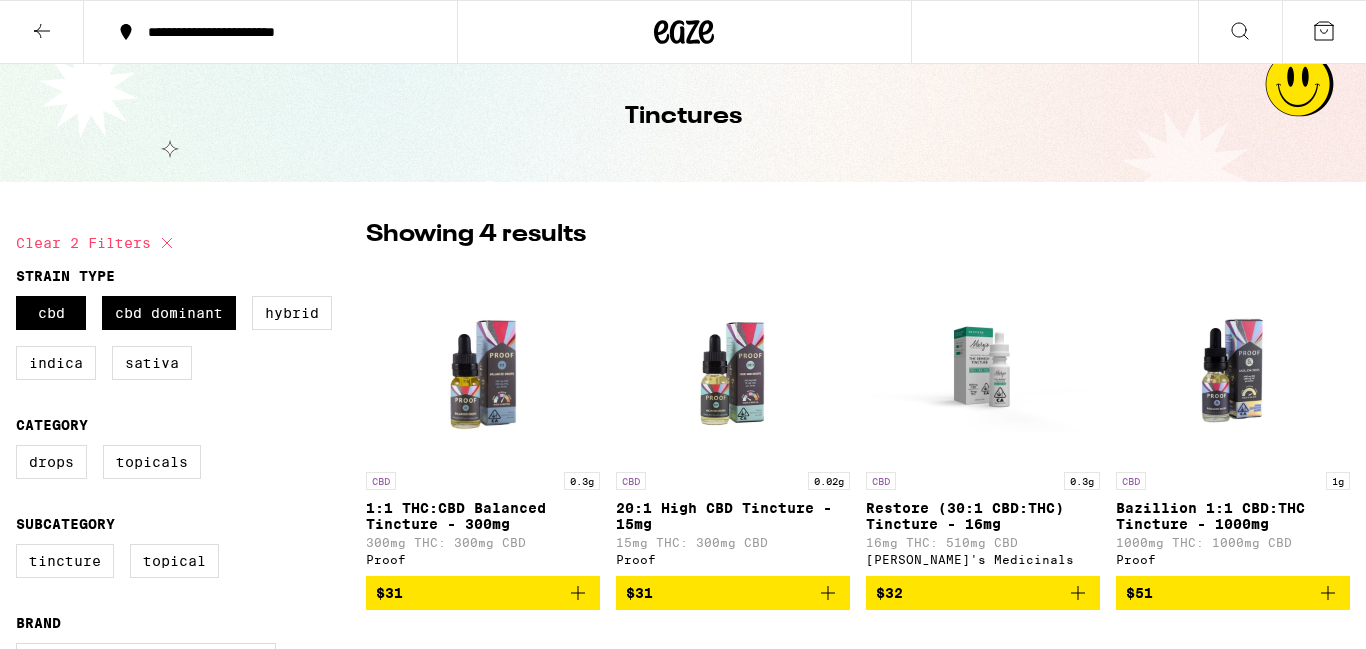 scroll, scrollTop: 0, scrollLeft: 0, axis: both 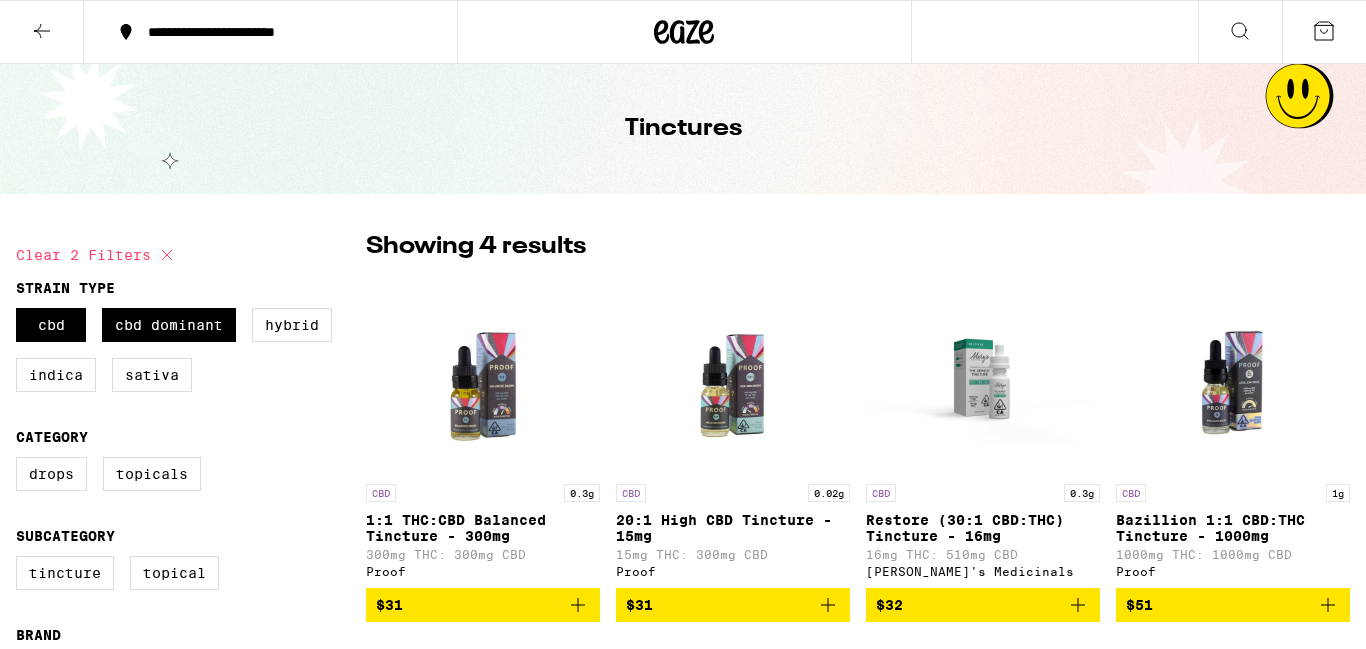 click 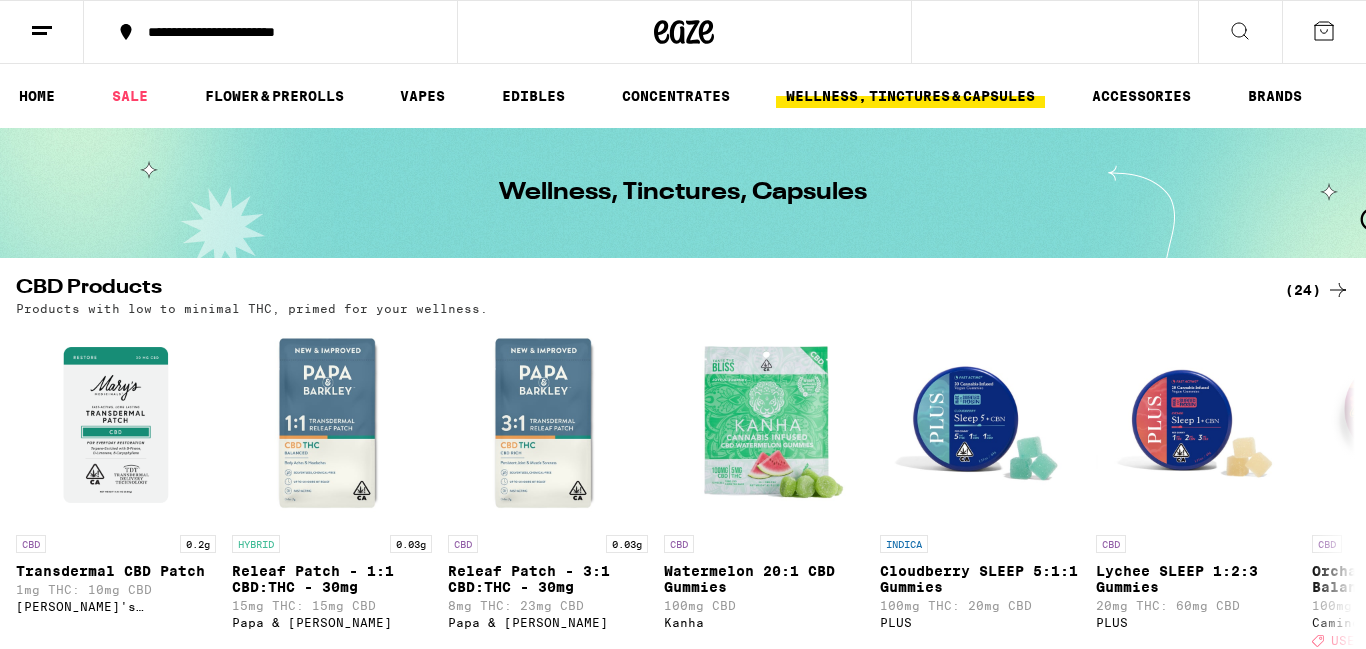 click 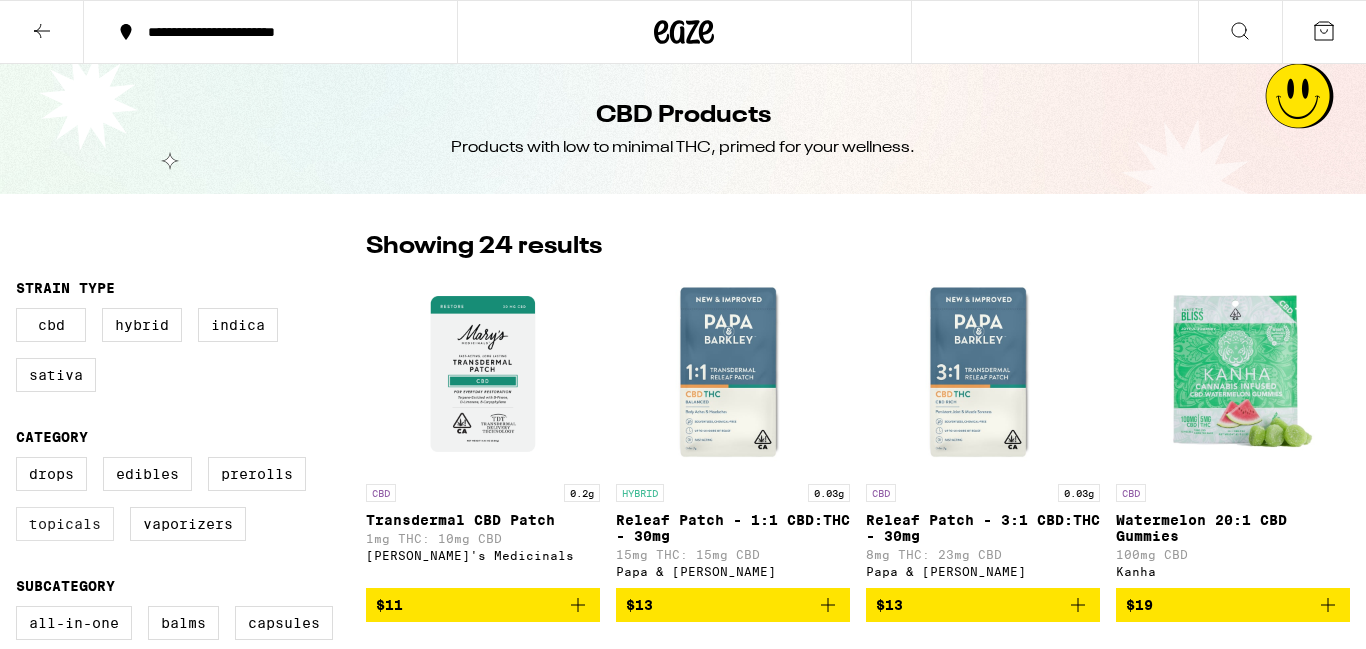 click on "Topicals" at bounding box center [65, 524] 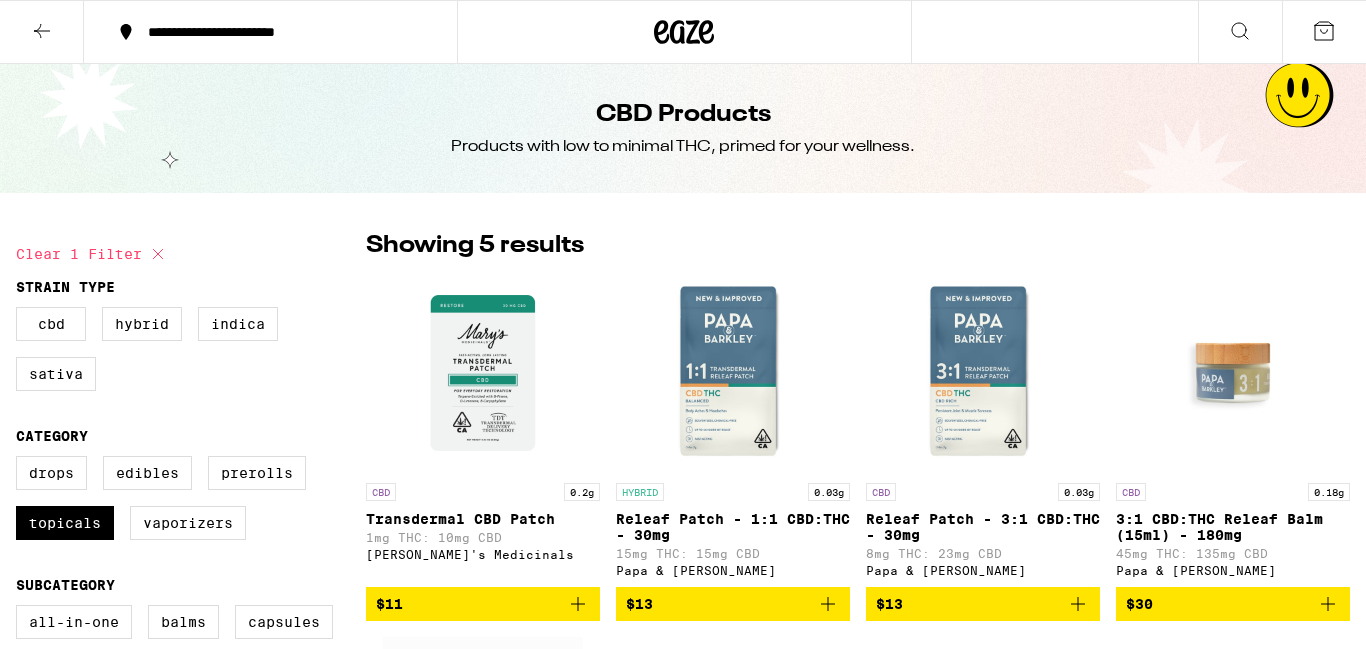 scroll, scrollTop: 6, scrollLeft: 0, axis: vertical 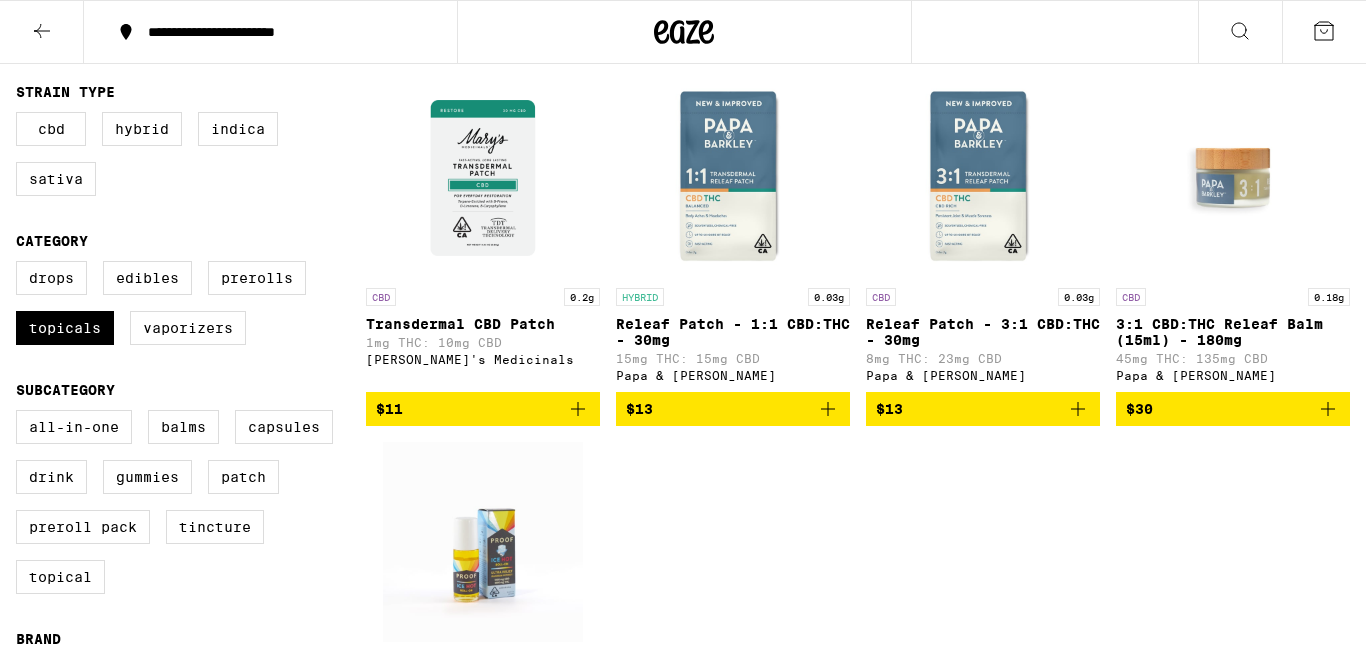 click on "3:1 CBD:THC Releaf Balm (15ml) - 180mg" at bounding box center [1233, 332] 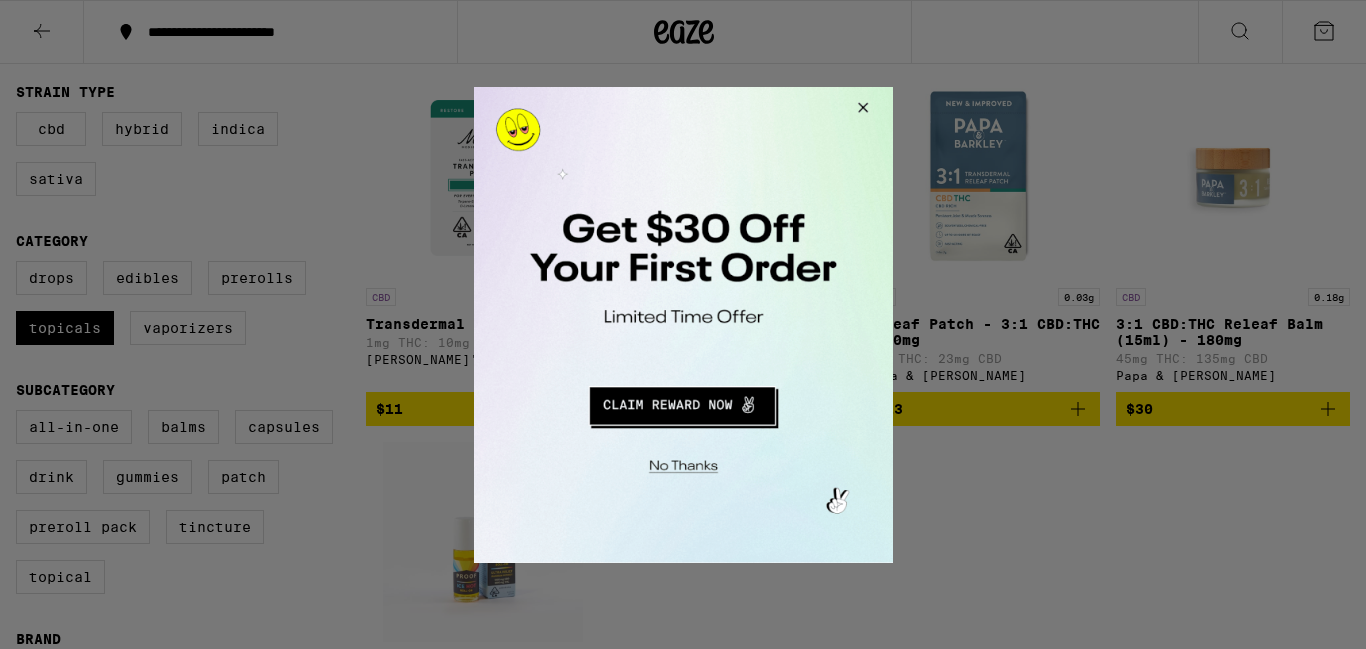 scroll, scrollTop: 0, scrollLeft: 0, axis: both 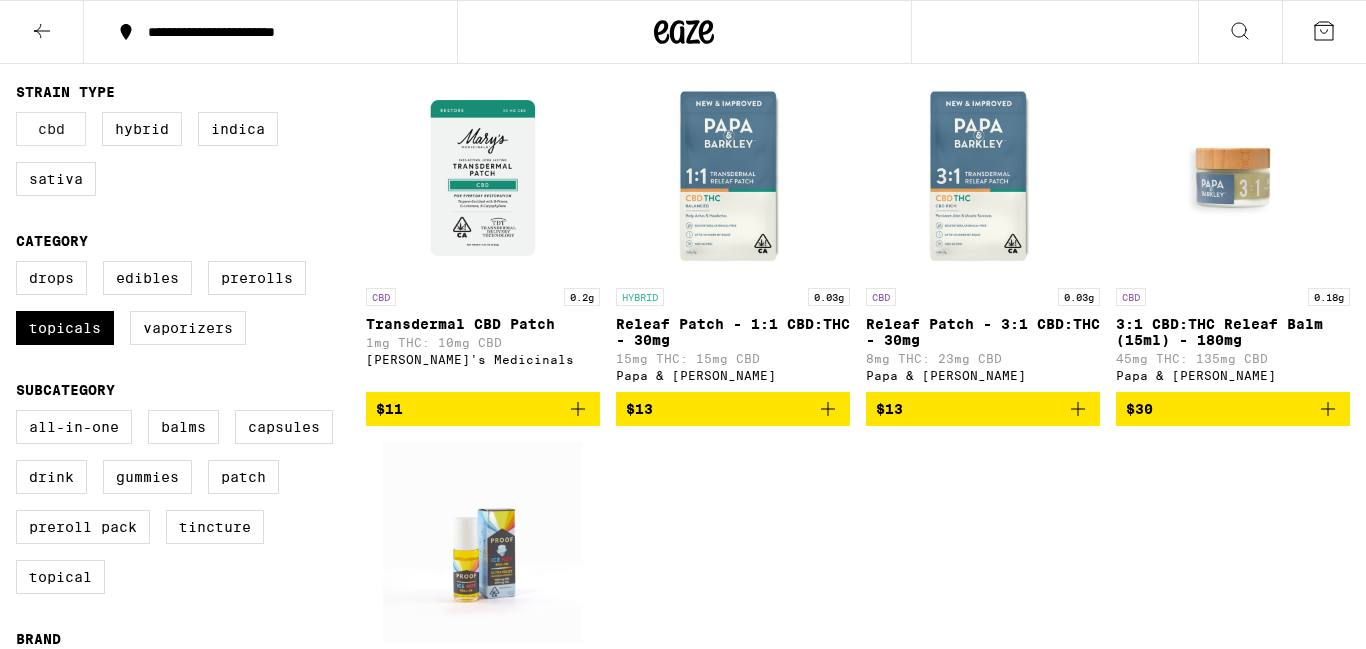 click on "CBD" at bounding box center (51, 129) 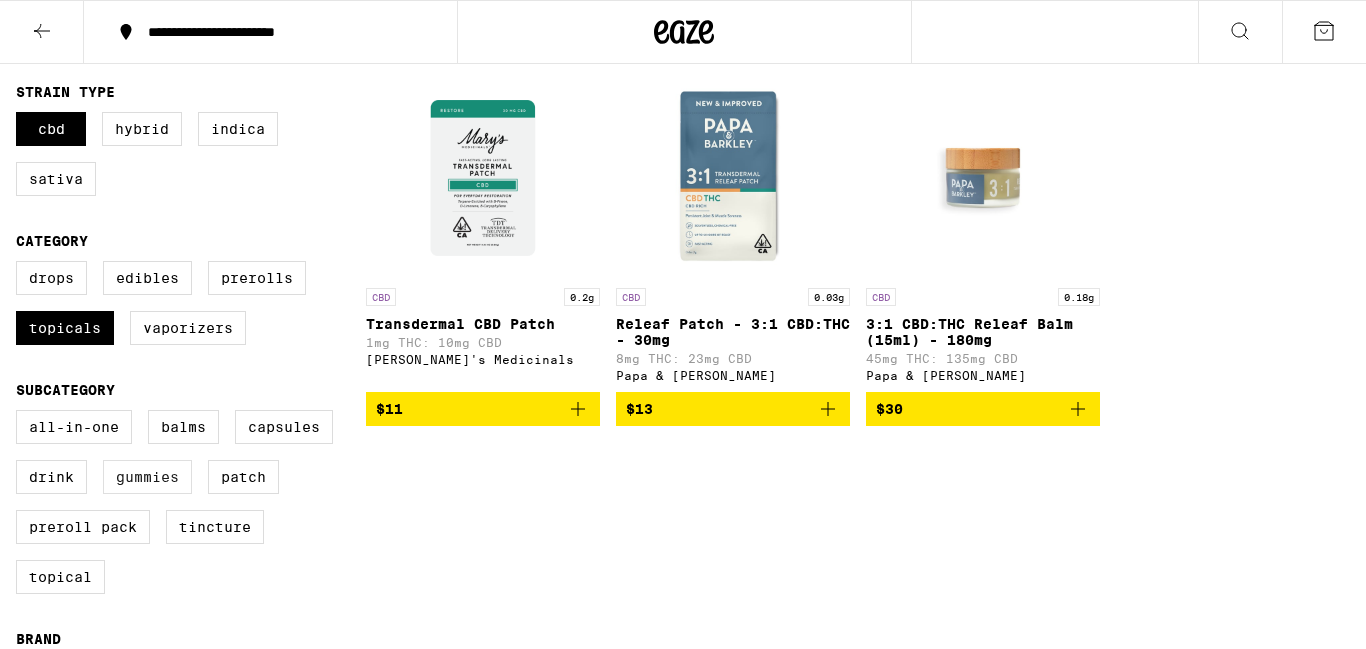 click on "Gummies" at bounding box center (147, 477) 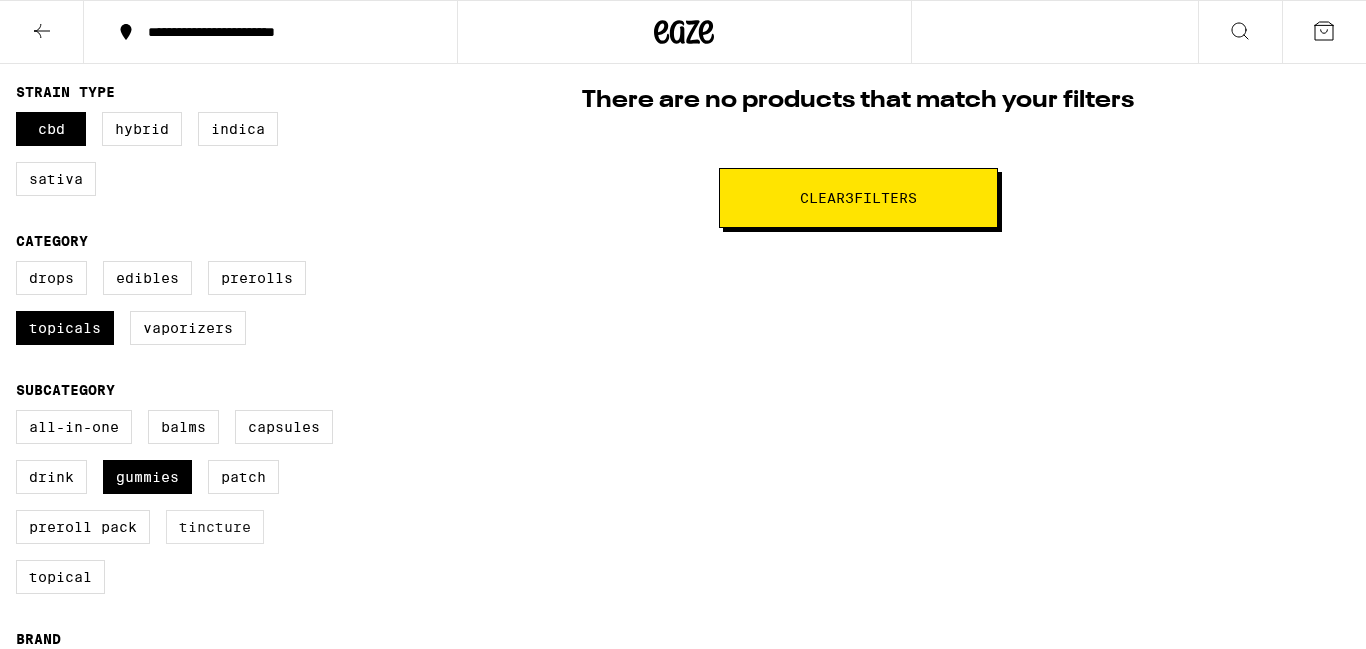 click on "Tincture" at bounding box center [215, 527] 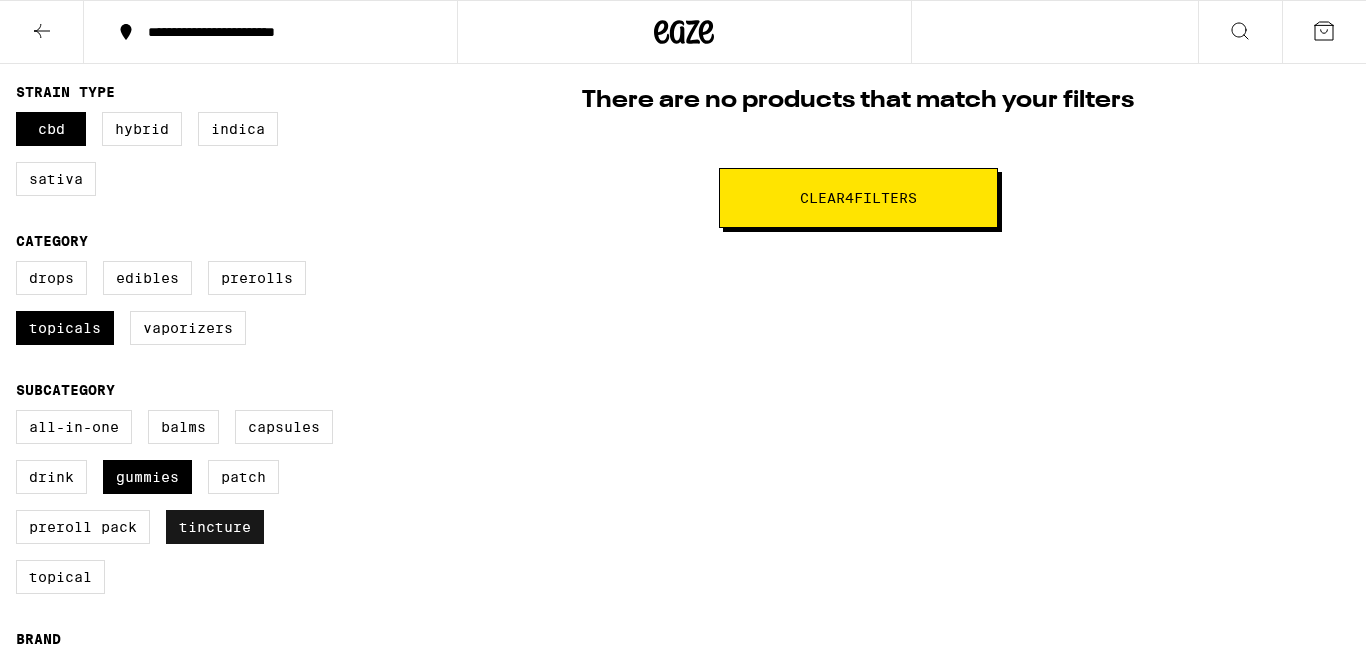 click on "Tincture" at bounding box center (215, 527) 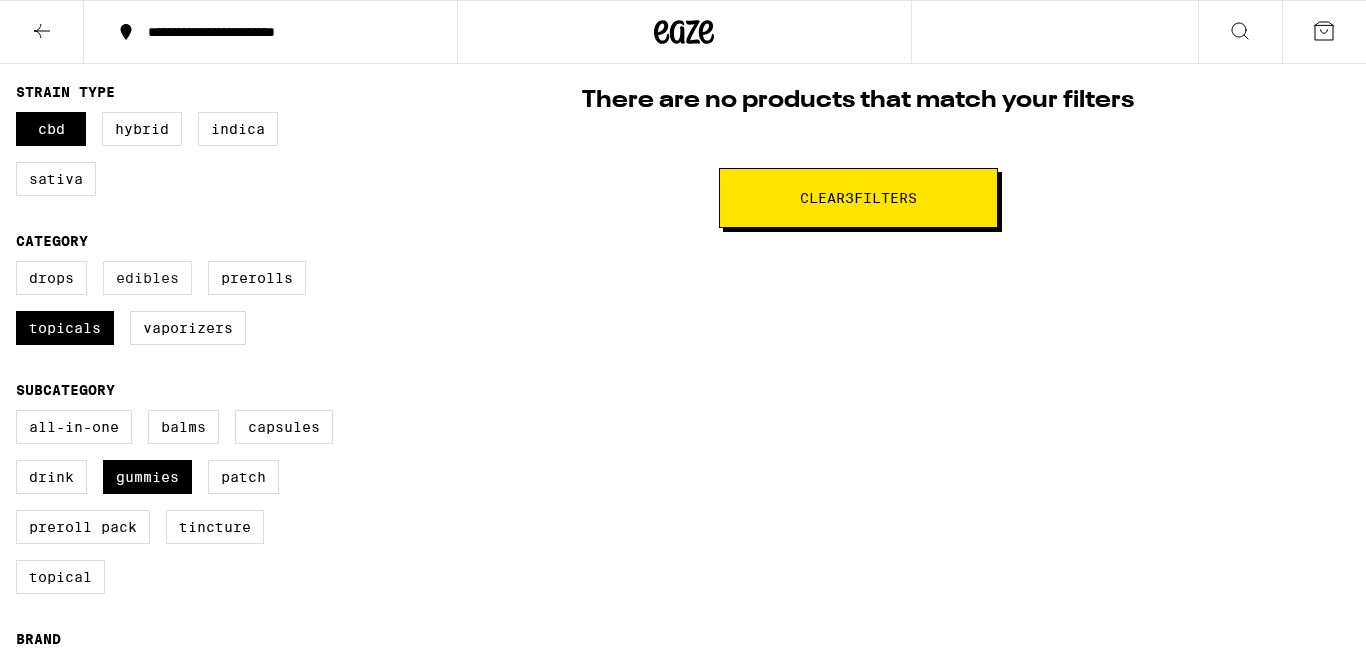click on "Edibles" at bounding box center (147, 278) 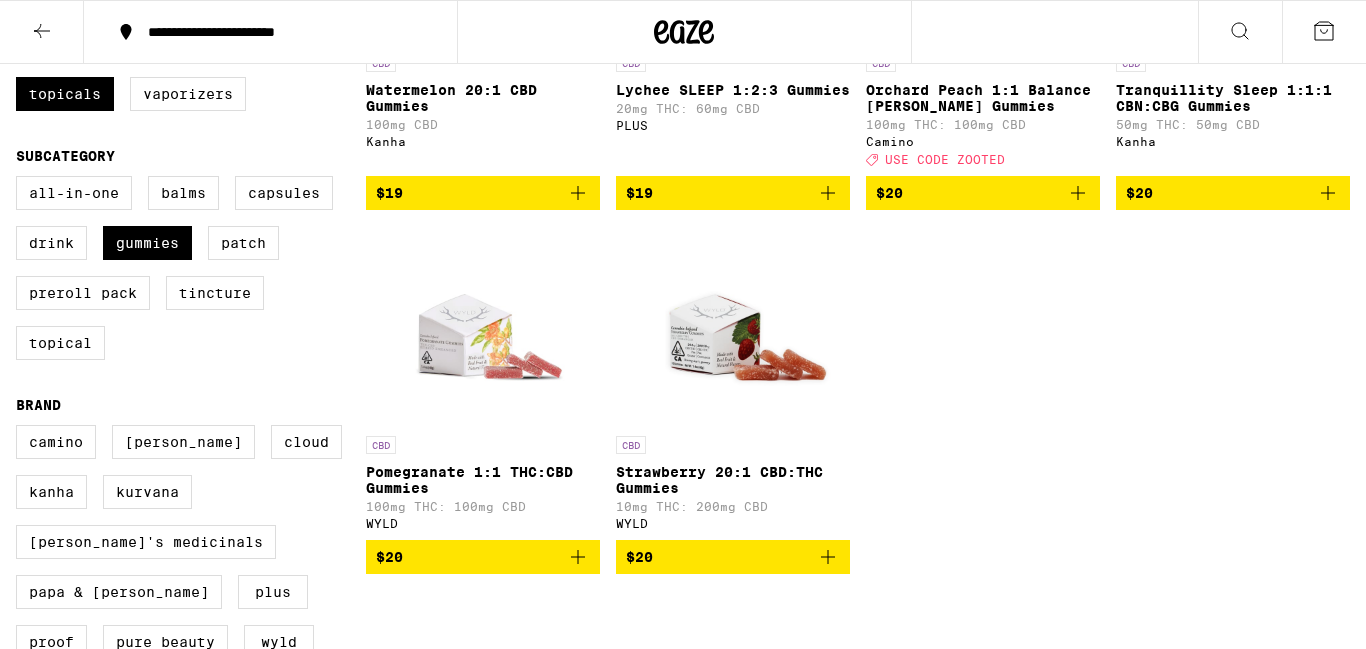 scroll, scrollTop: 503, scrollLeft: 0, axis: vertical 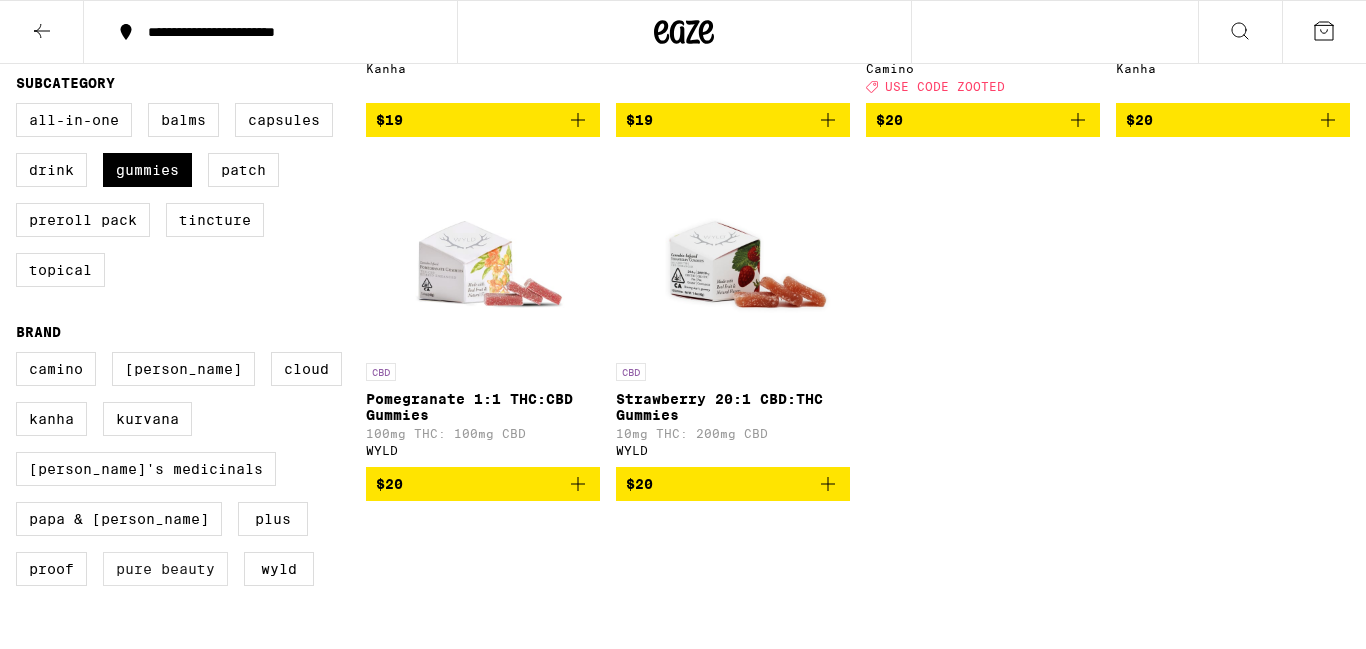 click on "Pure Beauty" at bounding box center (165, 569) 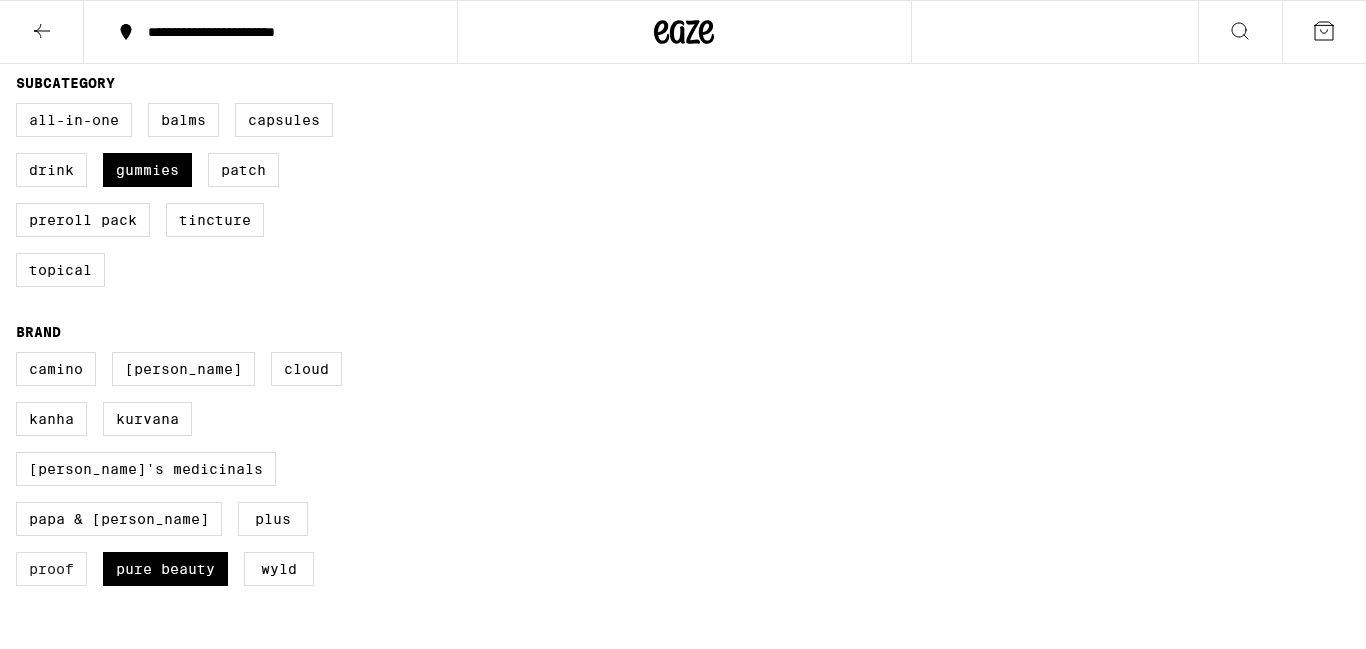 click on "Proof" at bounding box center (51, 569) 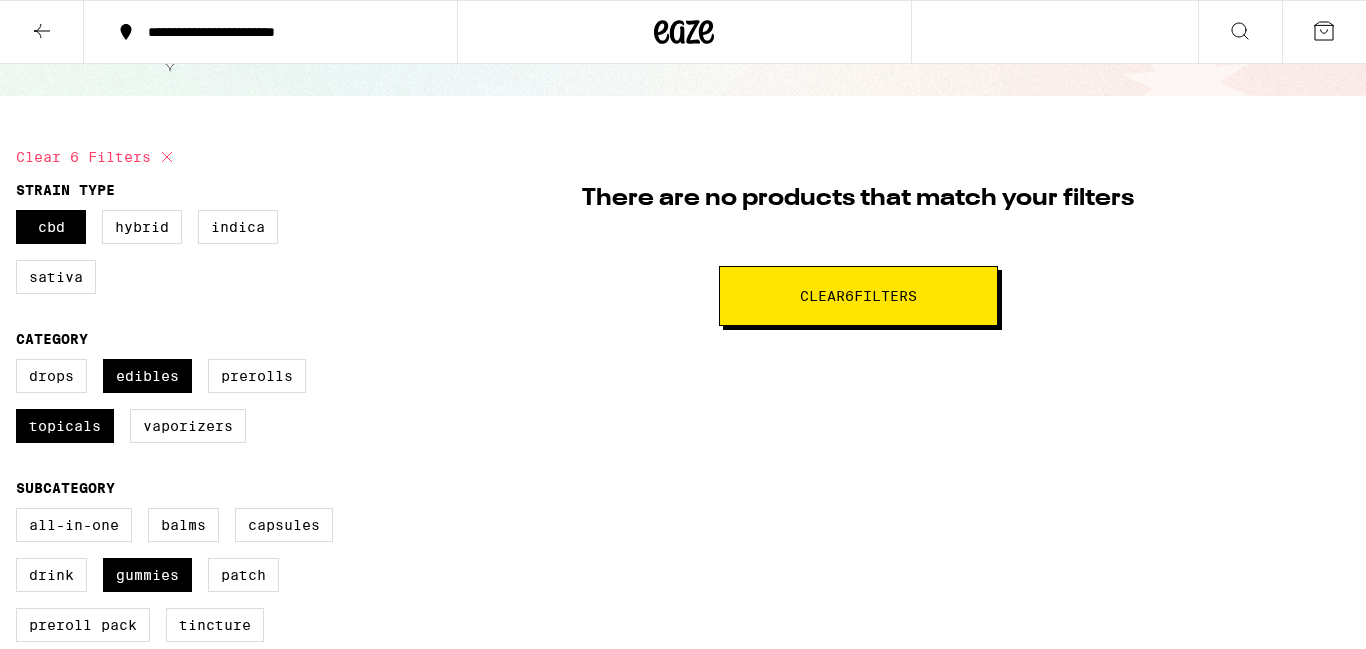 scroll, scrollTop: 0, scrollLeft: 0, axis: both 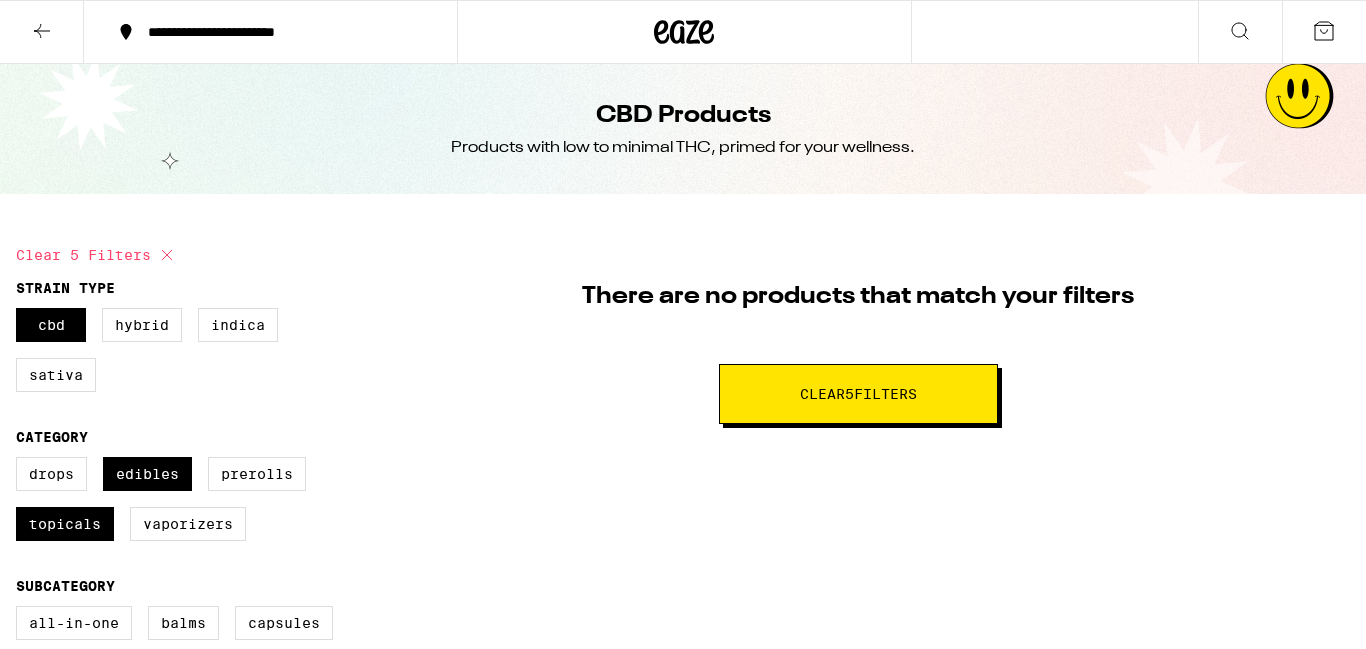 checkbox on "false" 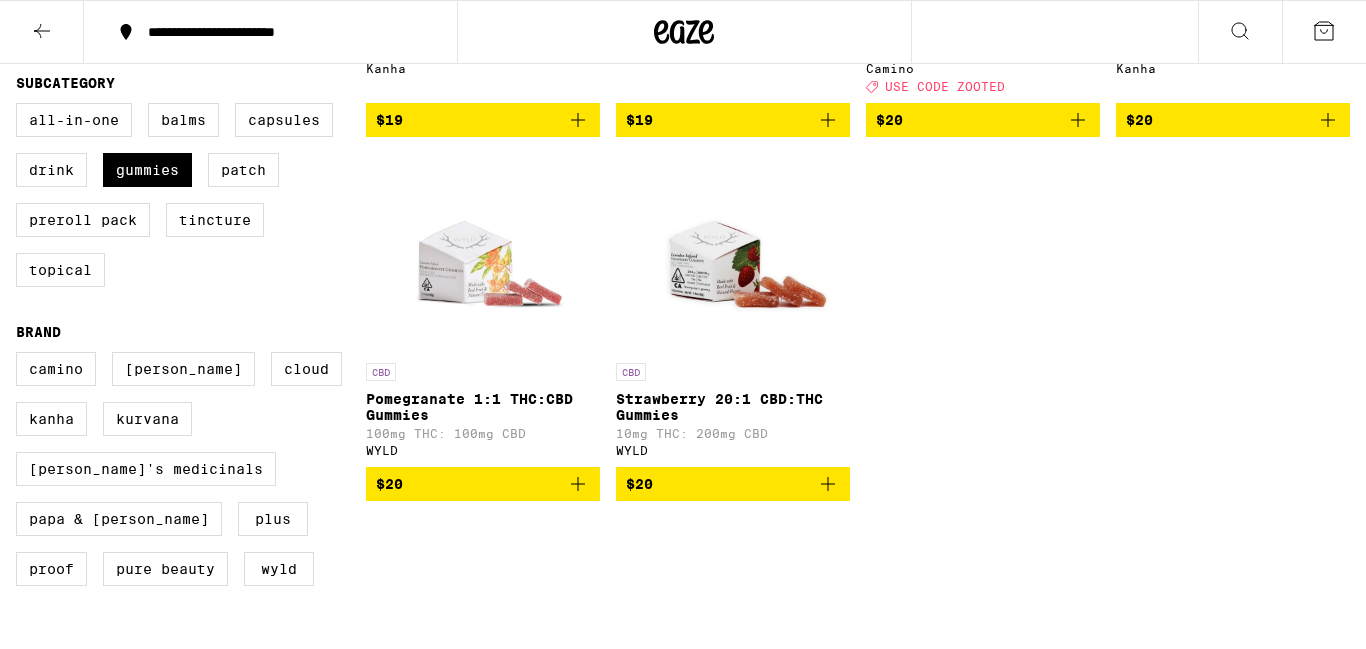 checkbox on "false" 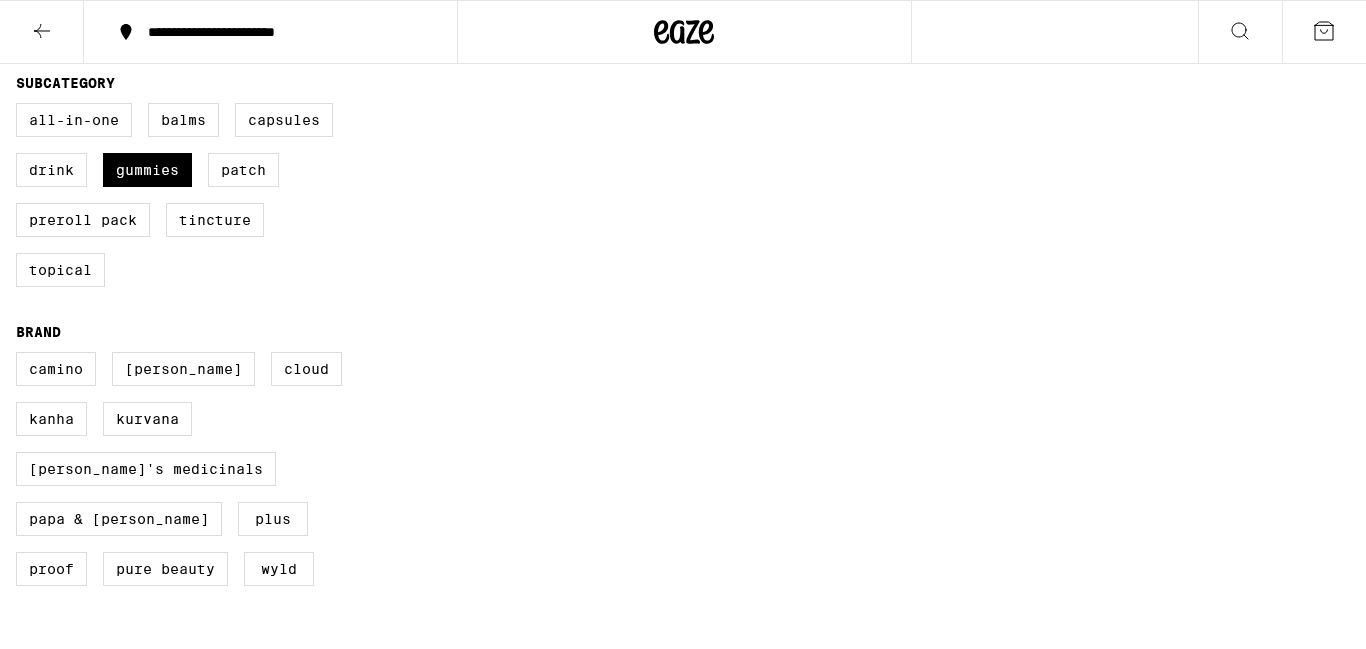 checkbox on "false" 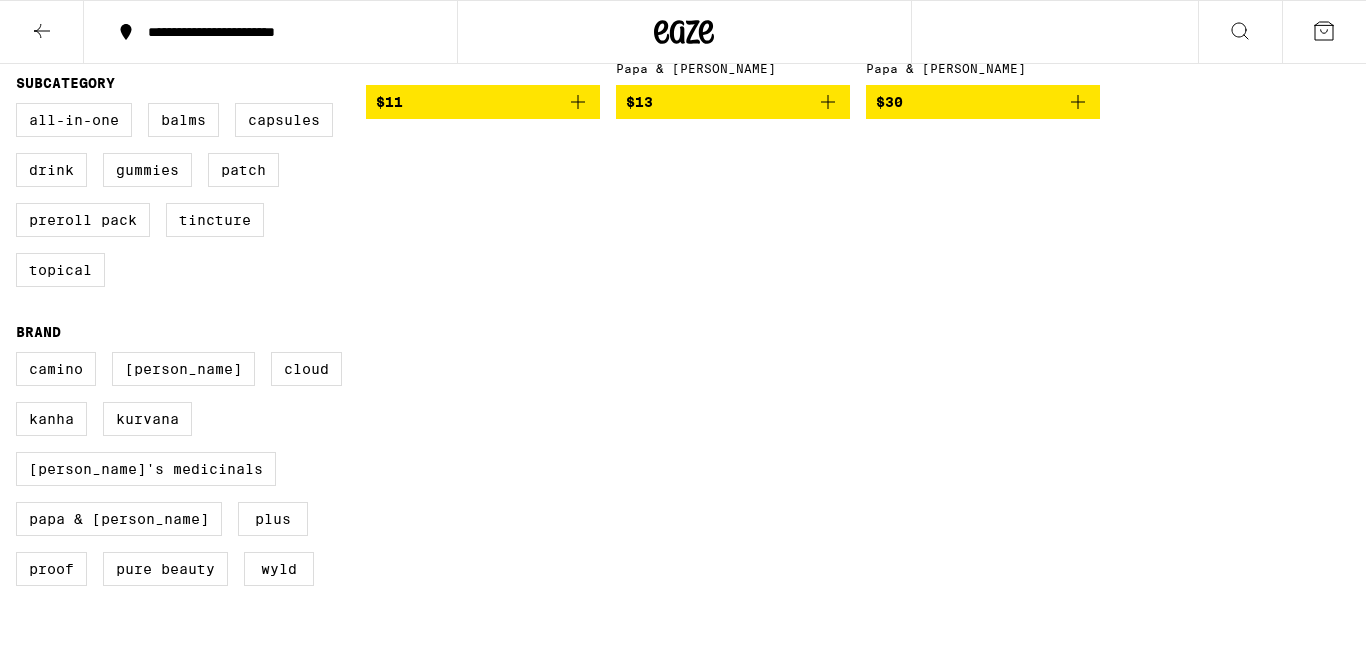 scroll, scrollTop: 196, scrollLeft: 0, axis: vertical 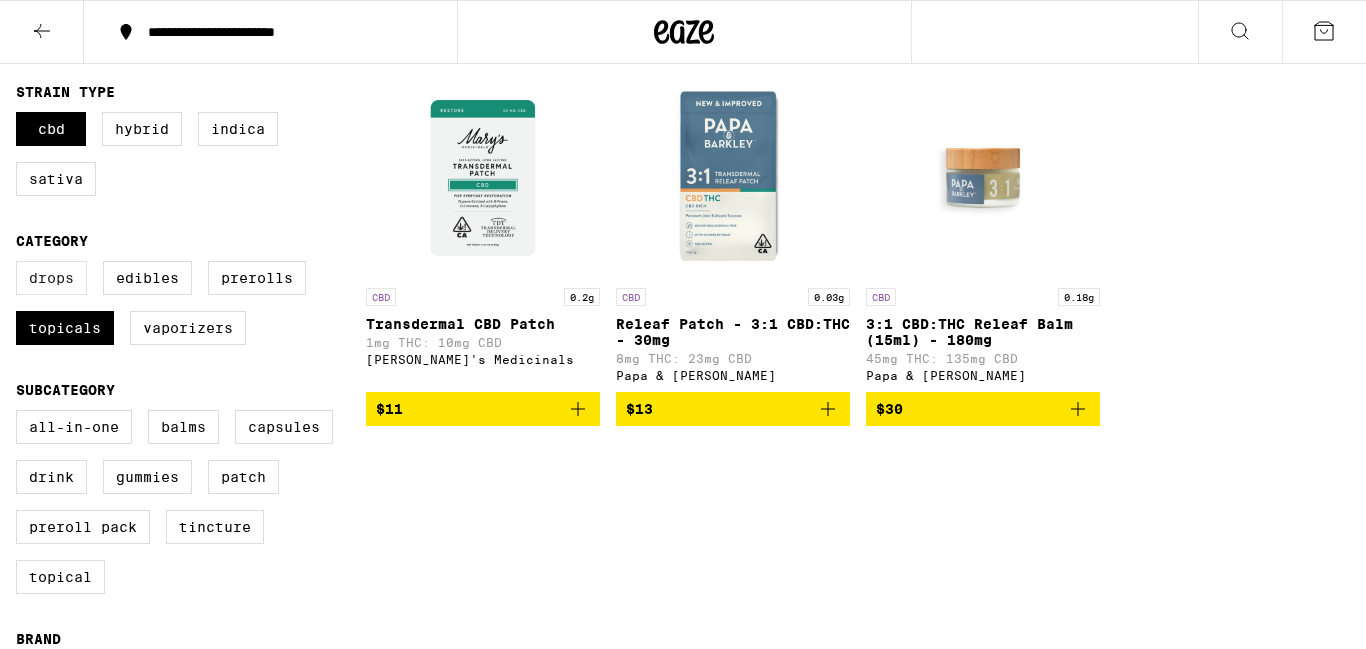 click on "Drops" at bounding box center [51, 278] 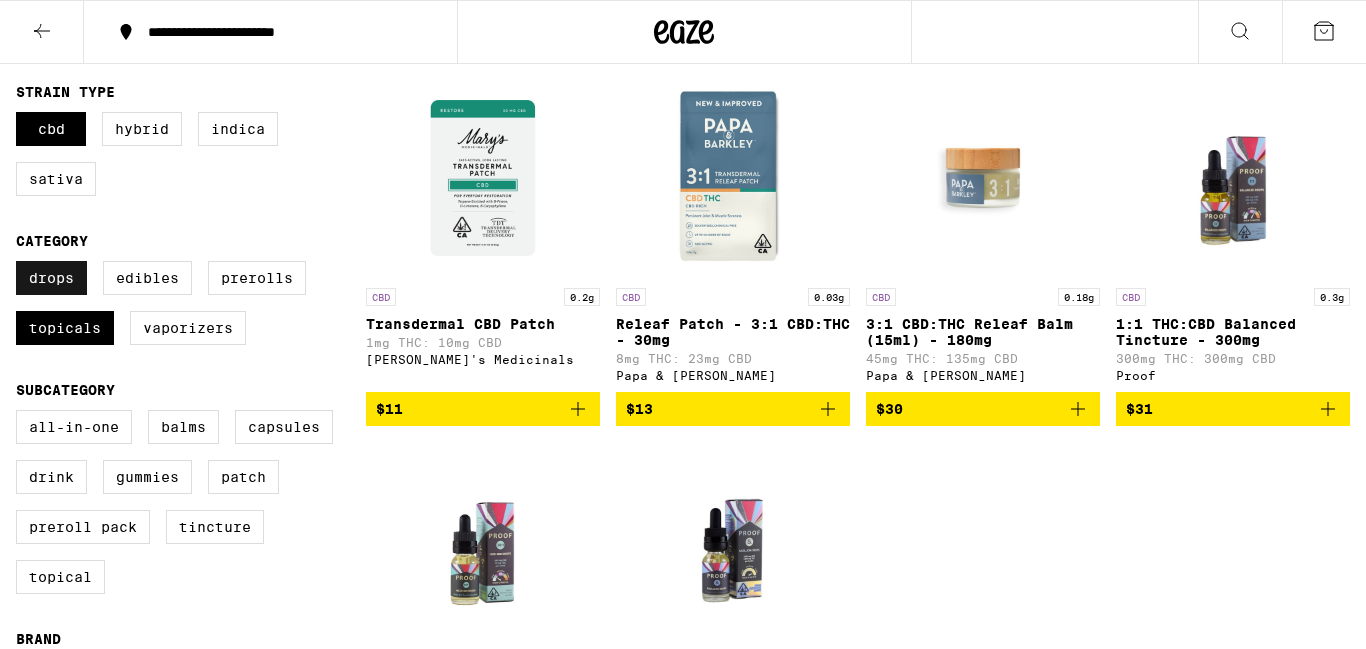 click on "Drops" at bounding box center (51, 278) 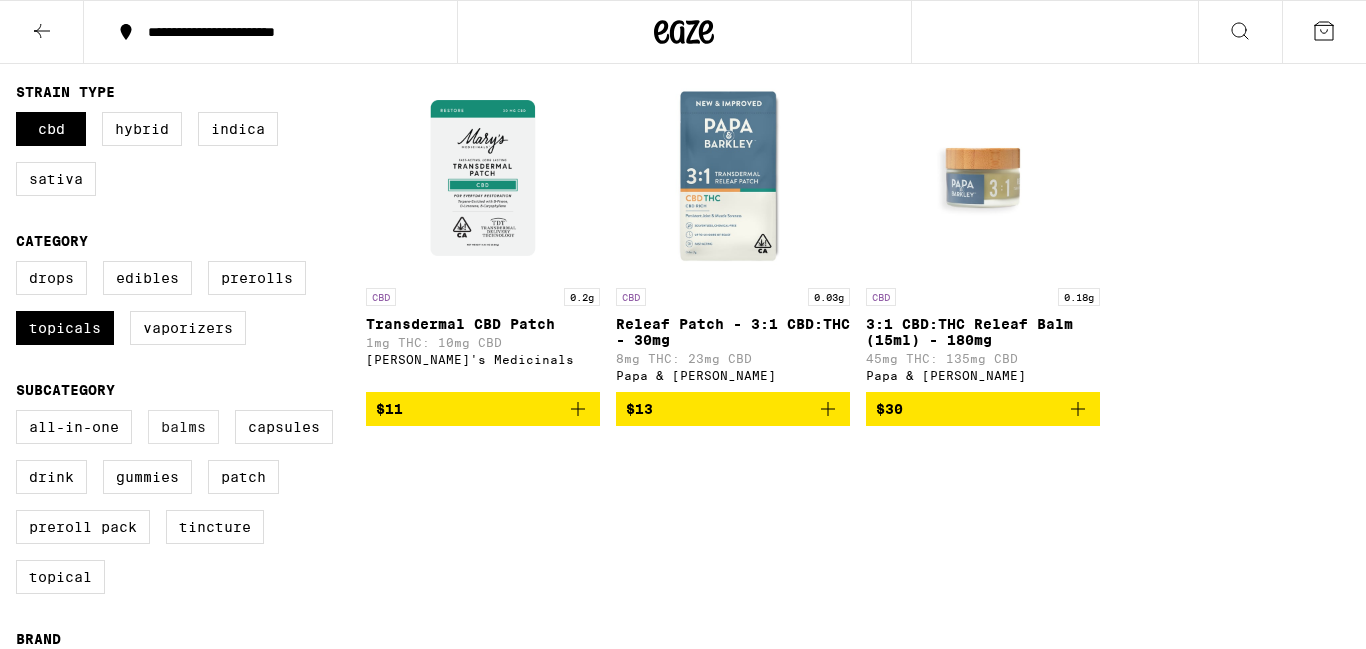click on "Balms" at bounding box center [183, 427] 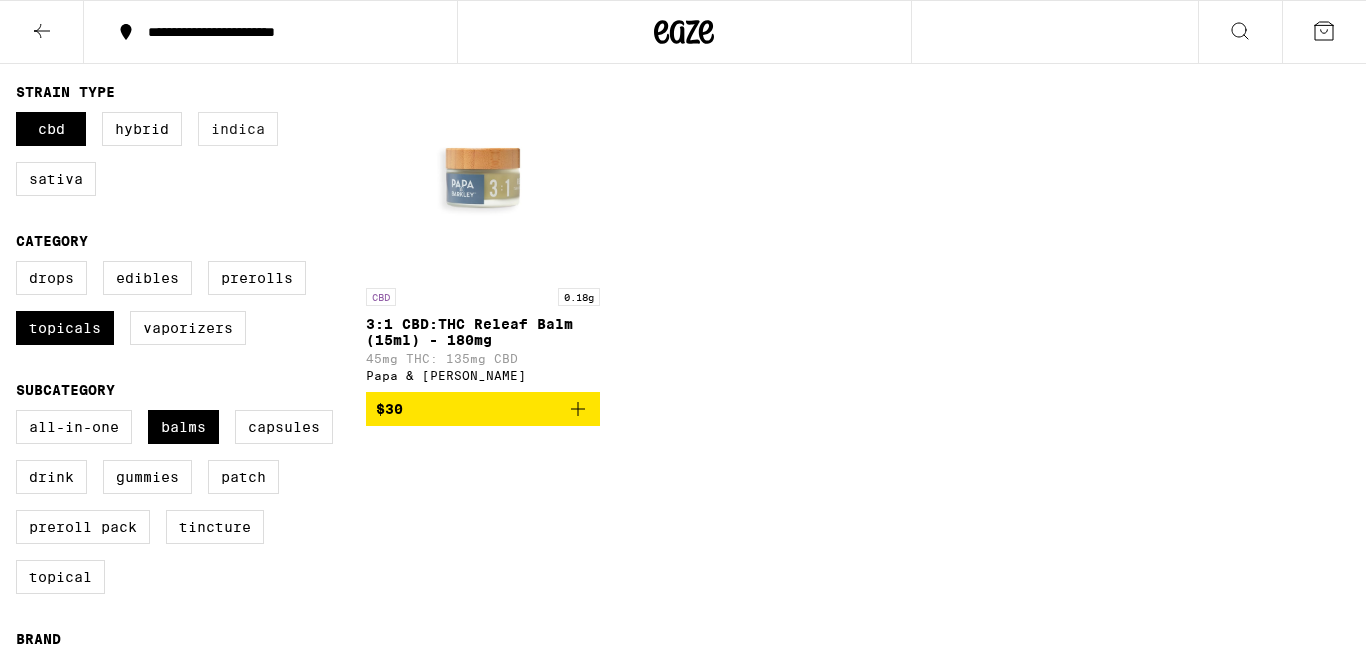 click on "Indica" at bounding box center [238, 129] 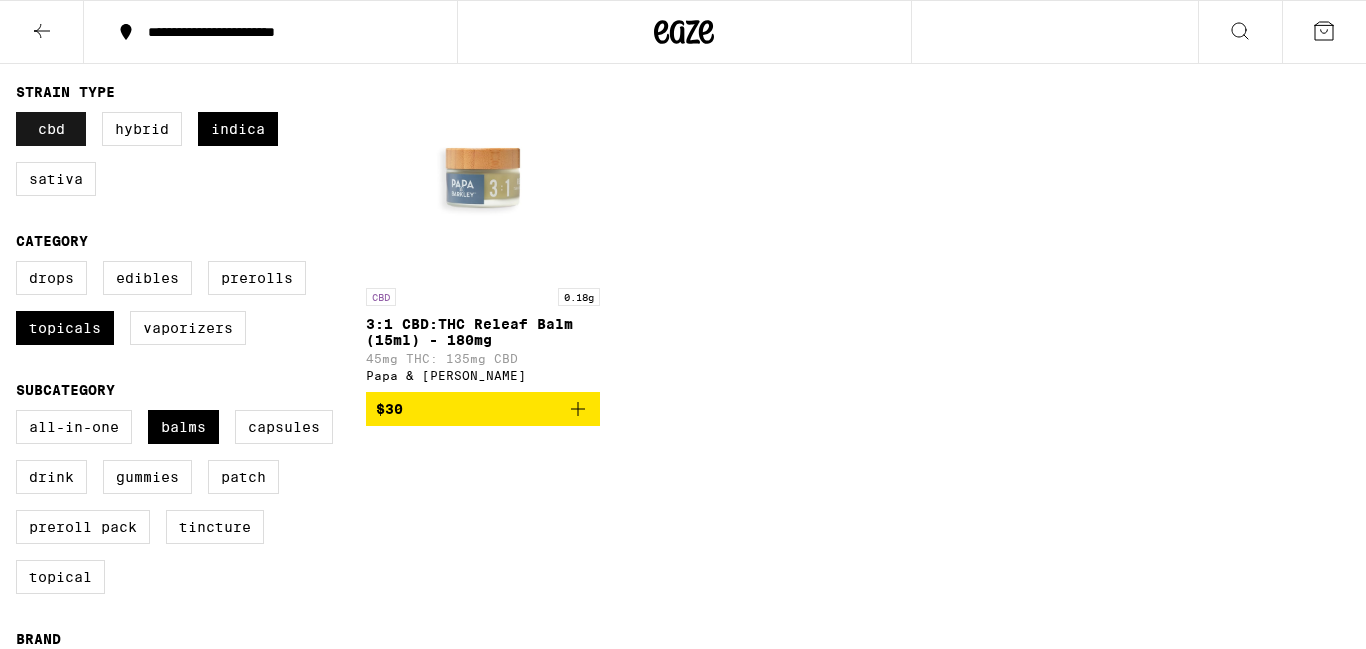 click on "CBD" at bounding box center (51, 129) 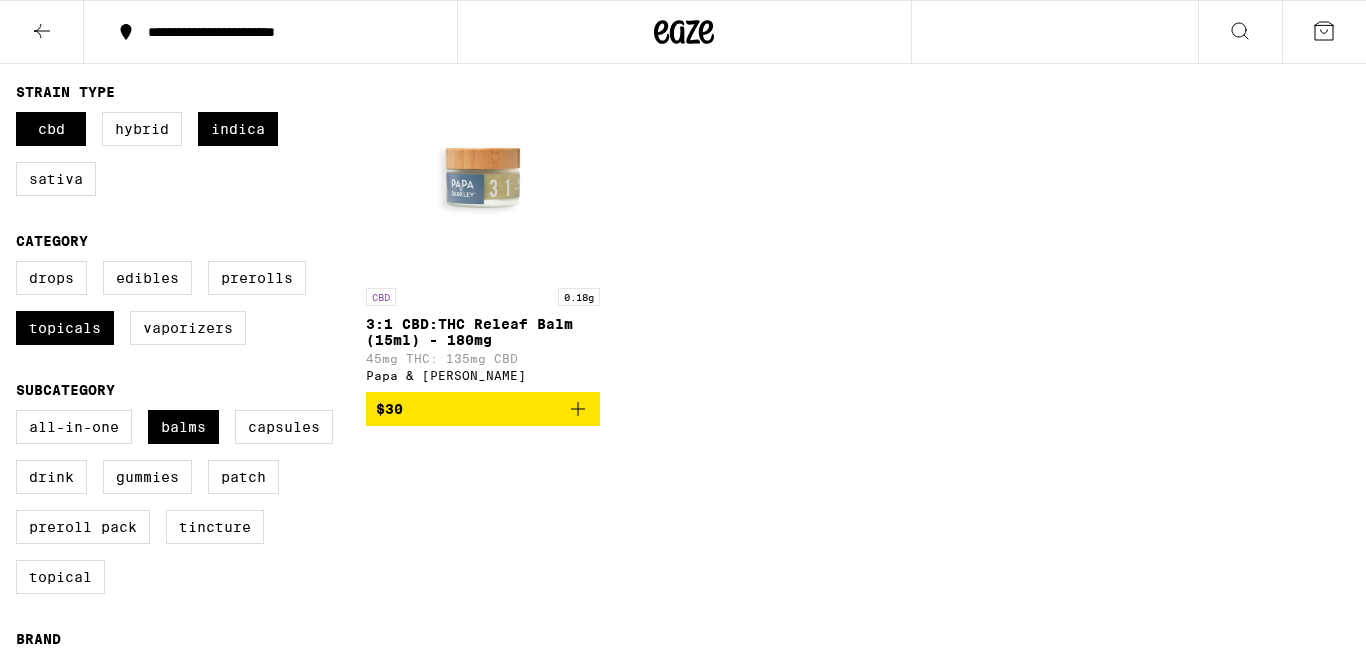 checkbox on "true" 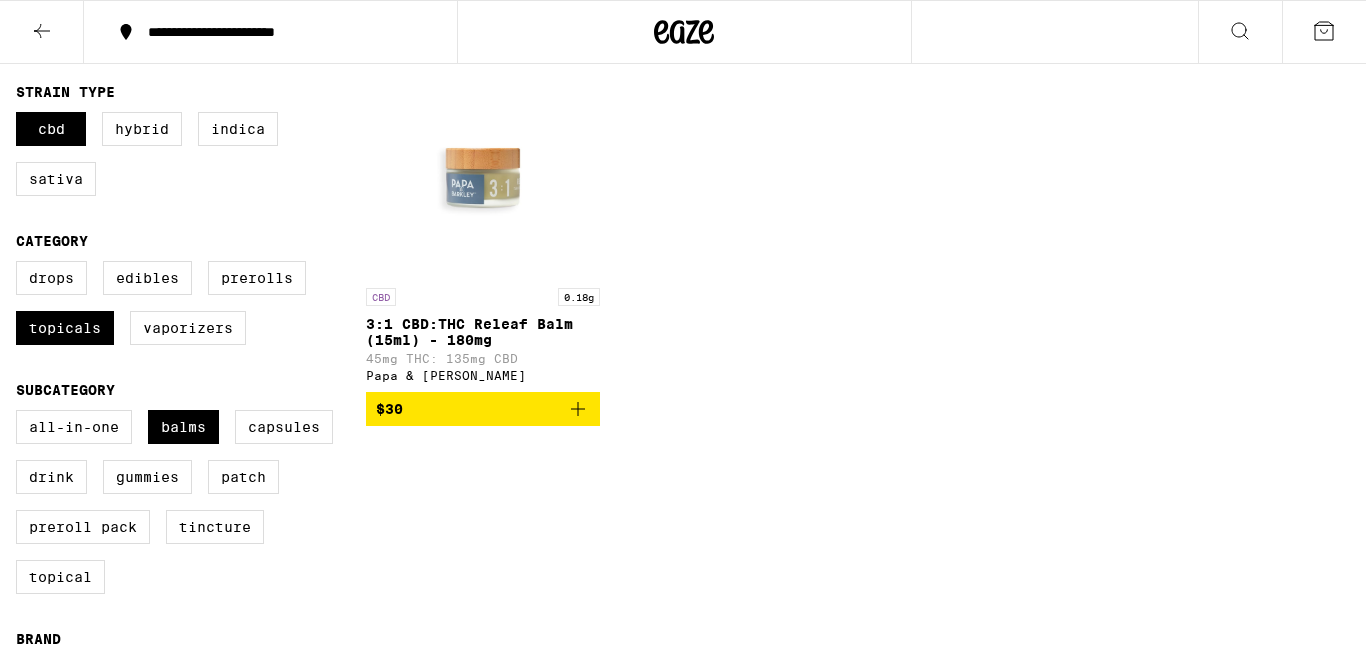 checkbox on "false" 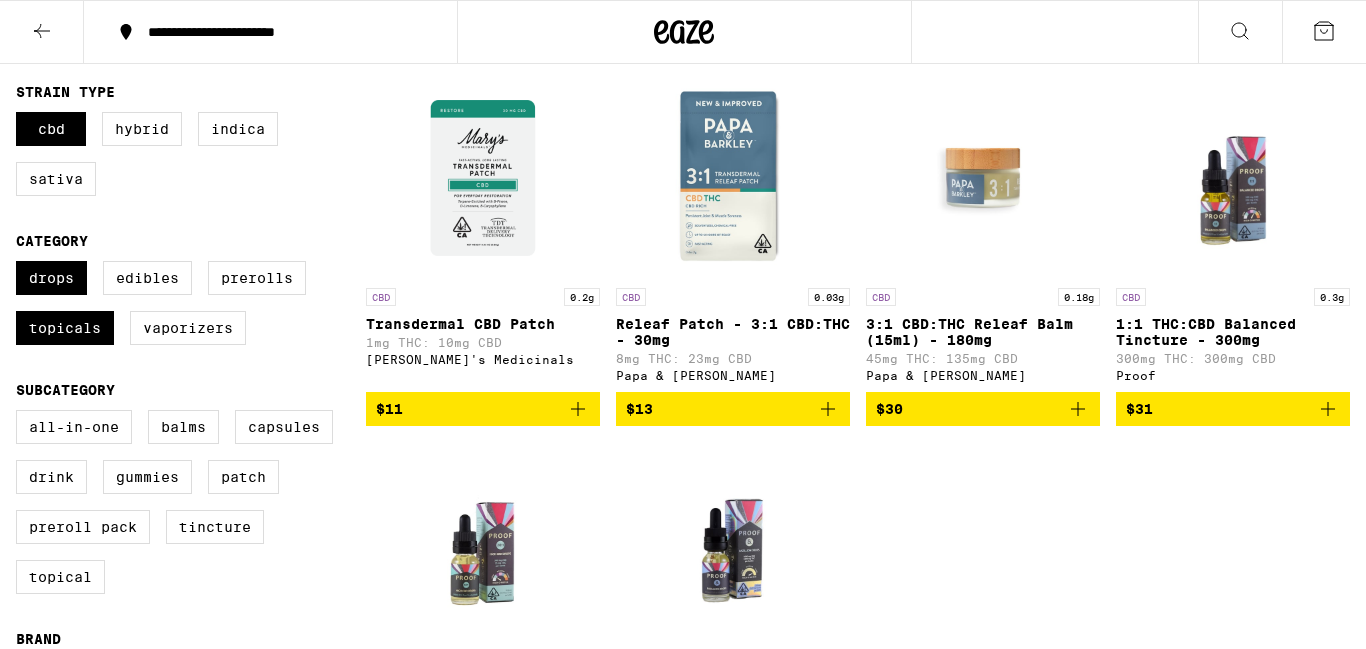 checkbox on "true" 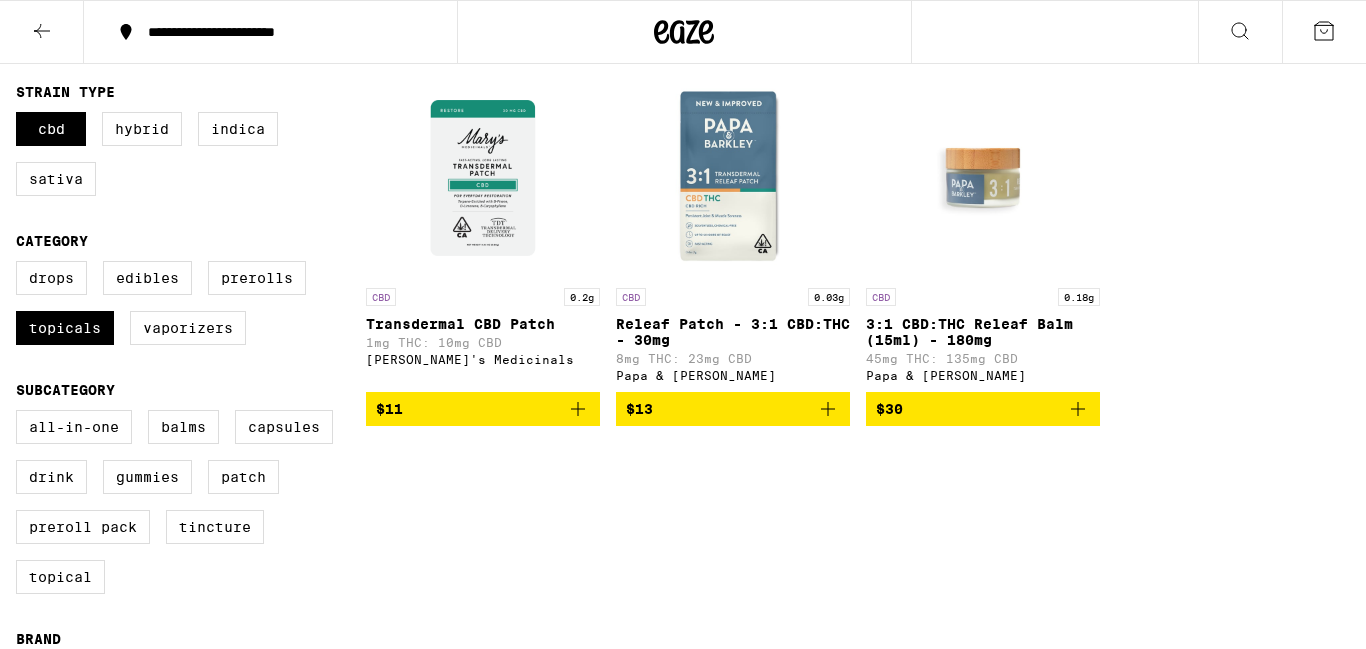 checkbox on "false" 